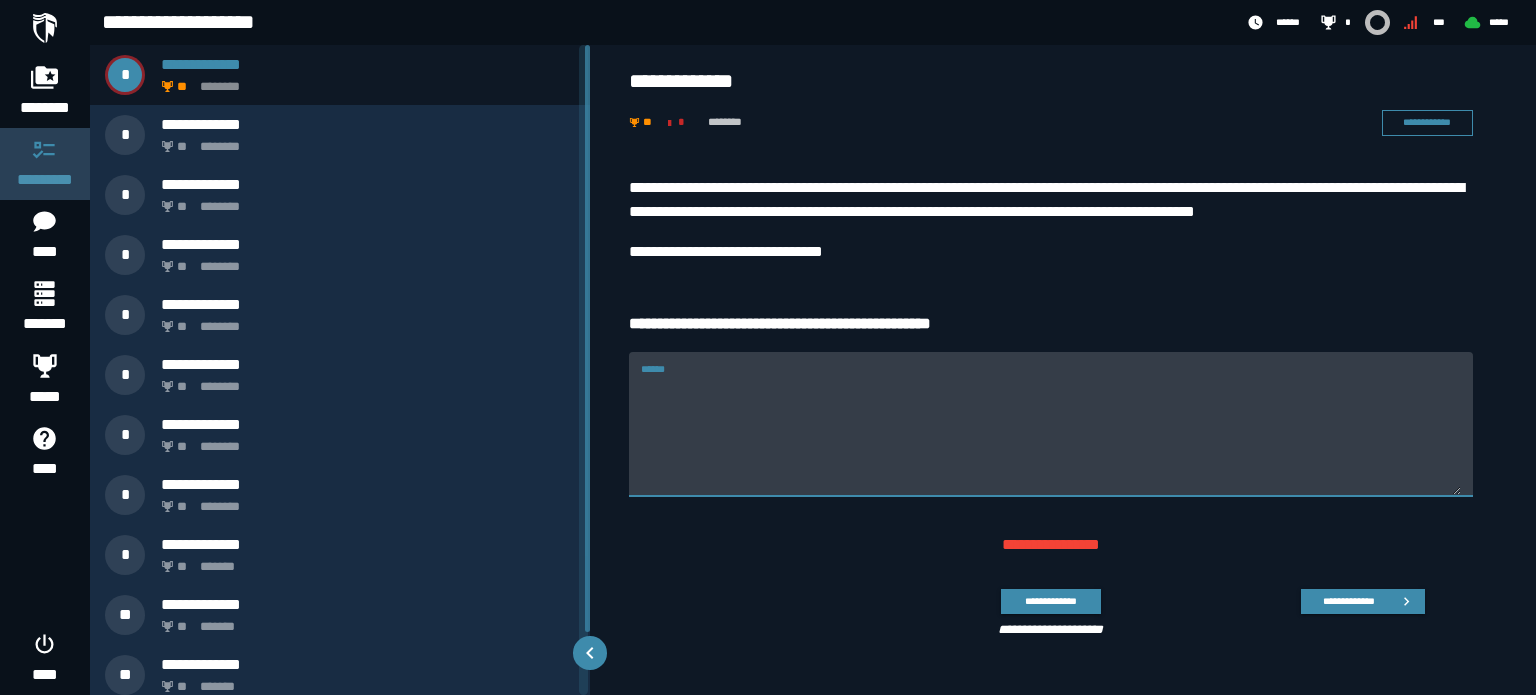 scroll, scrollTop: 0, scrollLeft: 0, axis: both 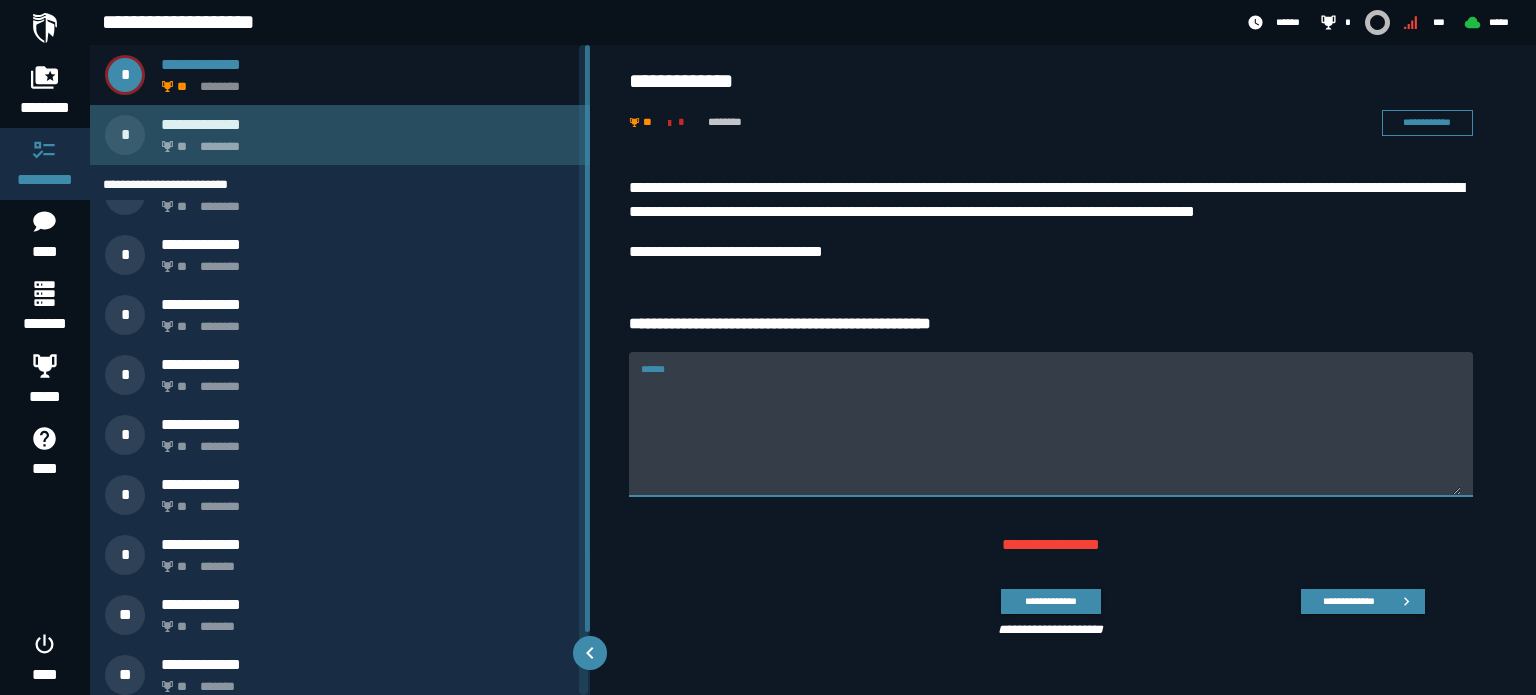 click on "** ********" at bounding box center [364, 141] 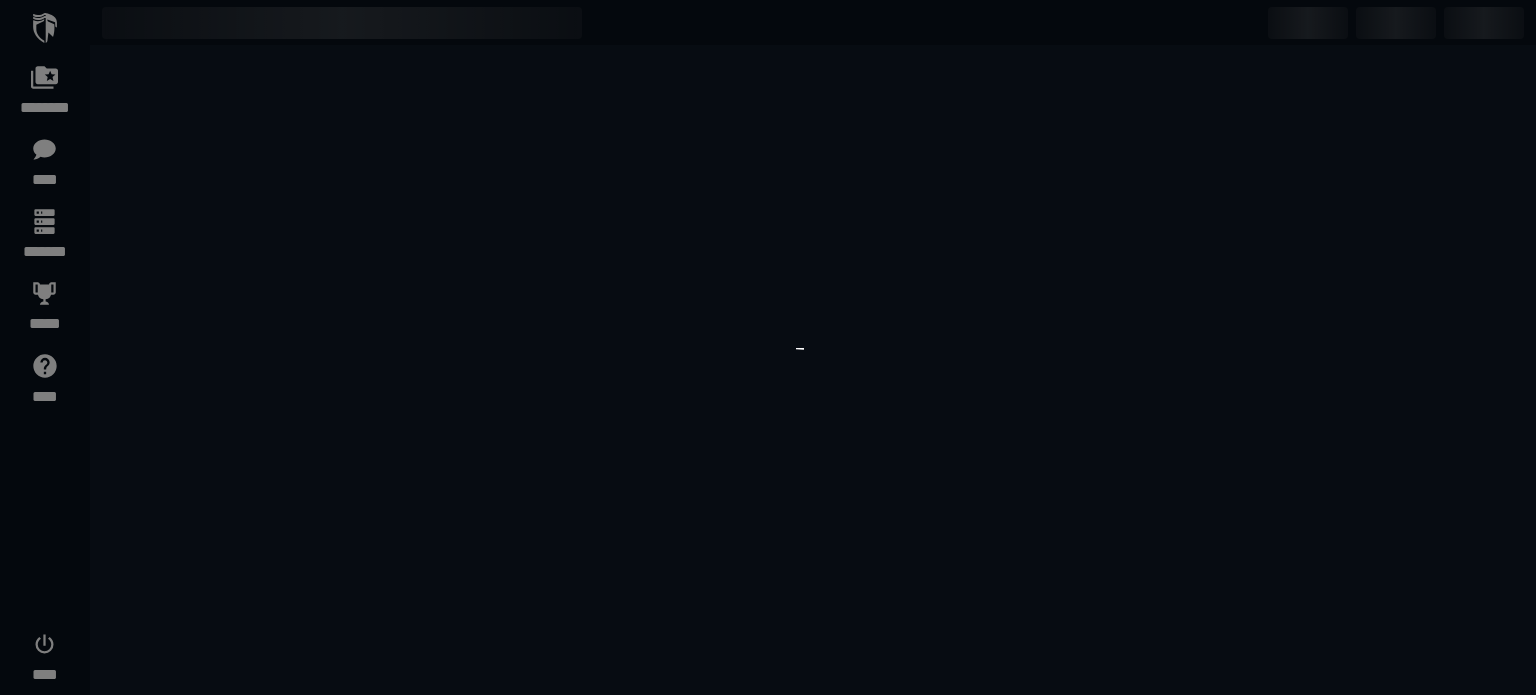 scroll, scrollTop: 0, scrollLeft: 0, axis: both 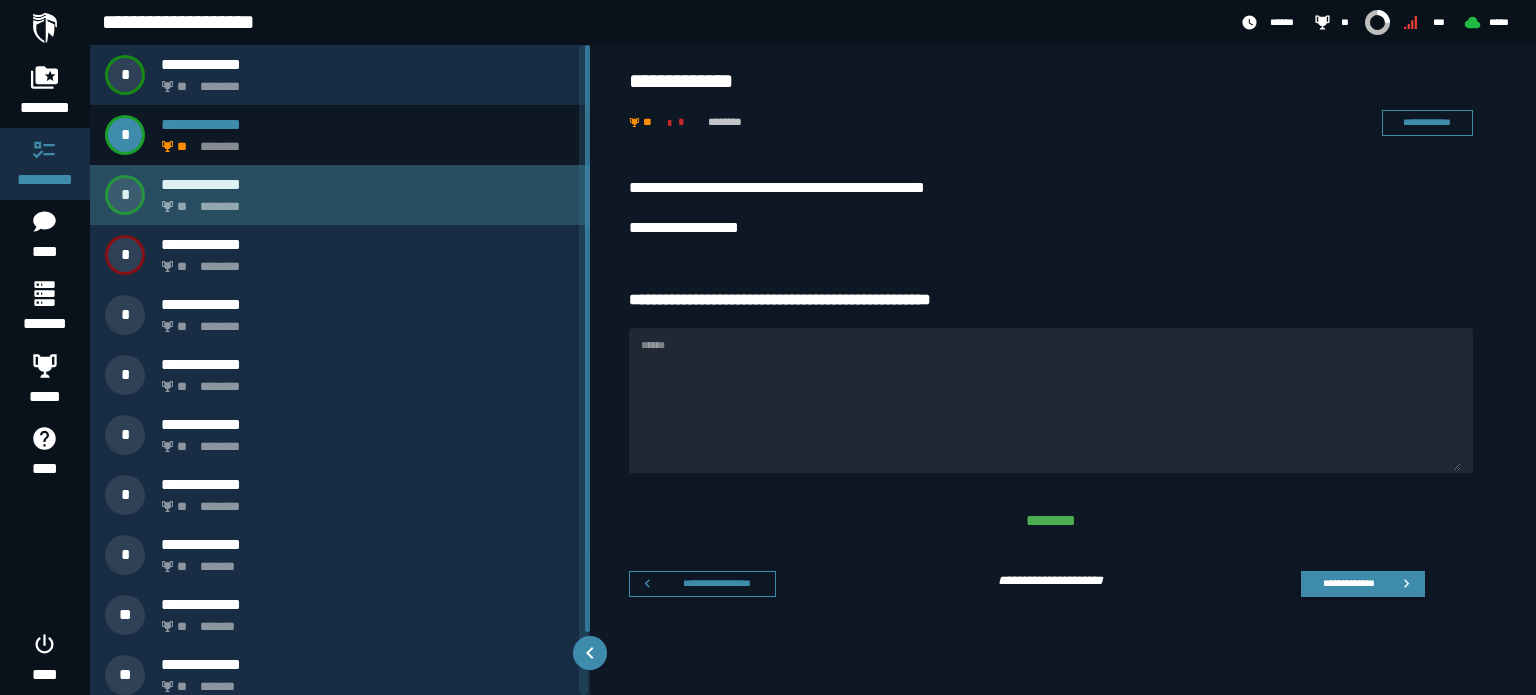 click on "********" 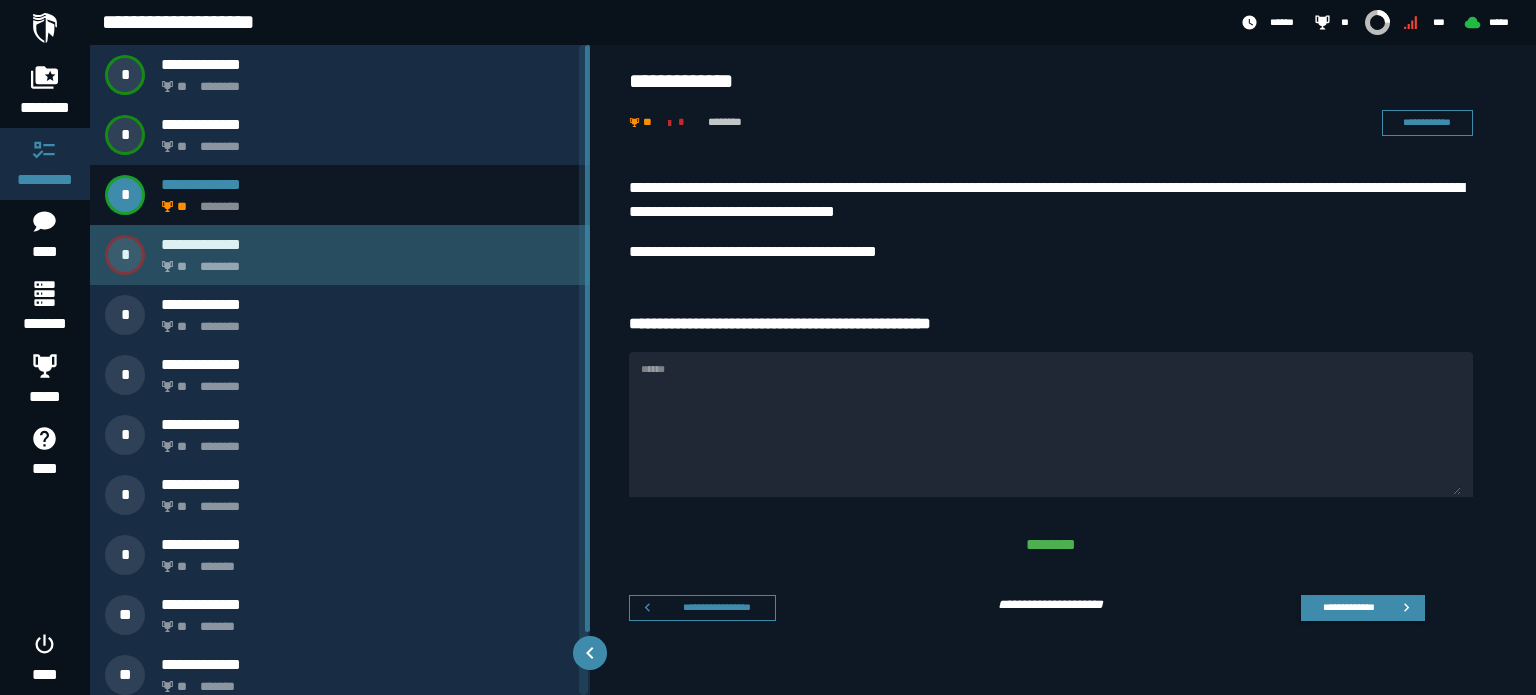 click on "**********" at bounding box center [368, 244] 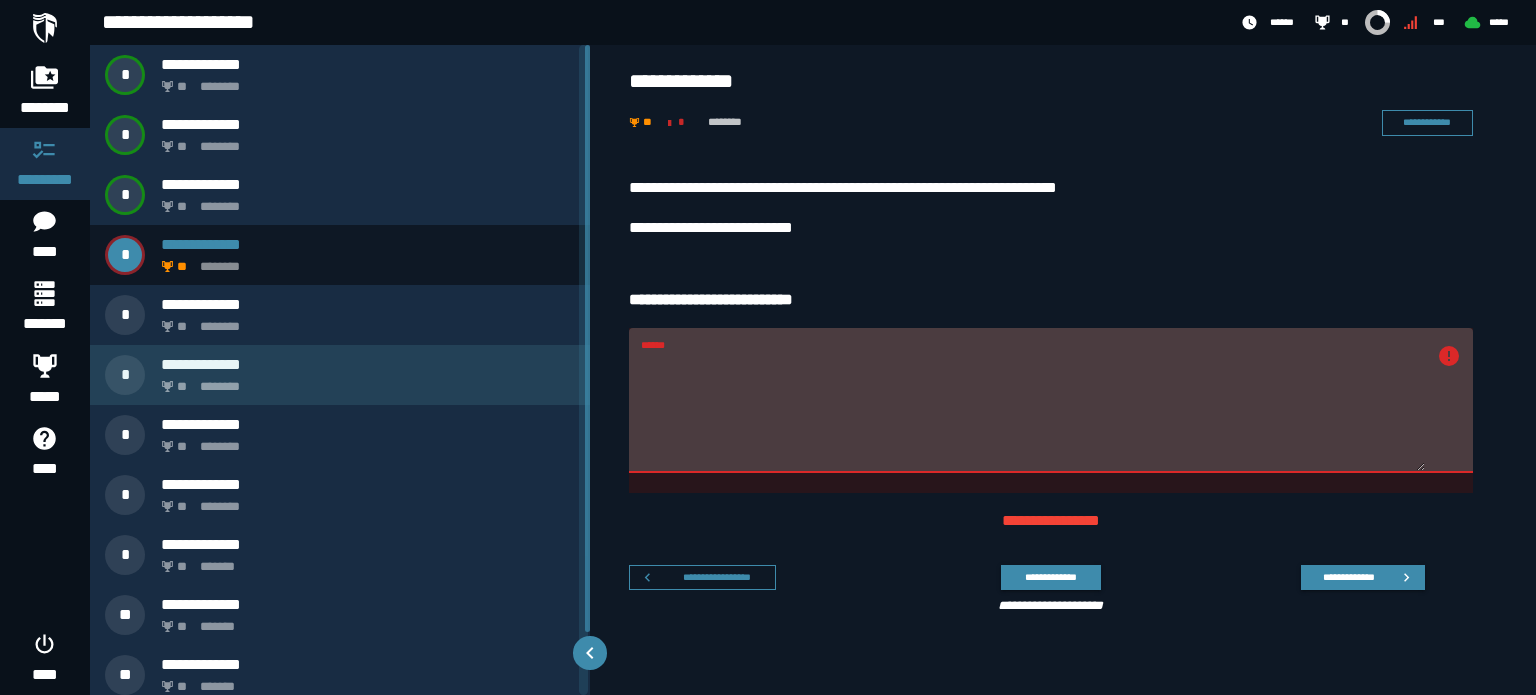 drag, startPoint x: 1052, startPoint y: 377, endPoint x: 381, endPoint y: 390, distance: 671.1259 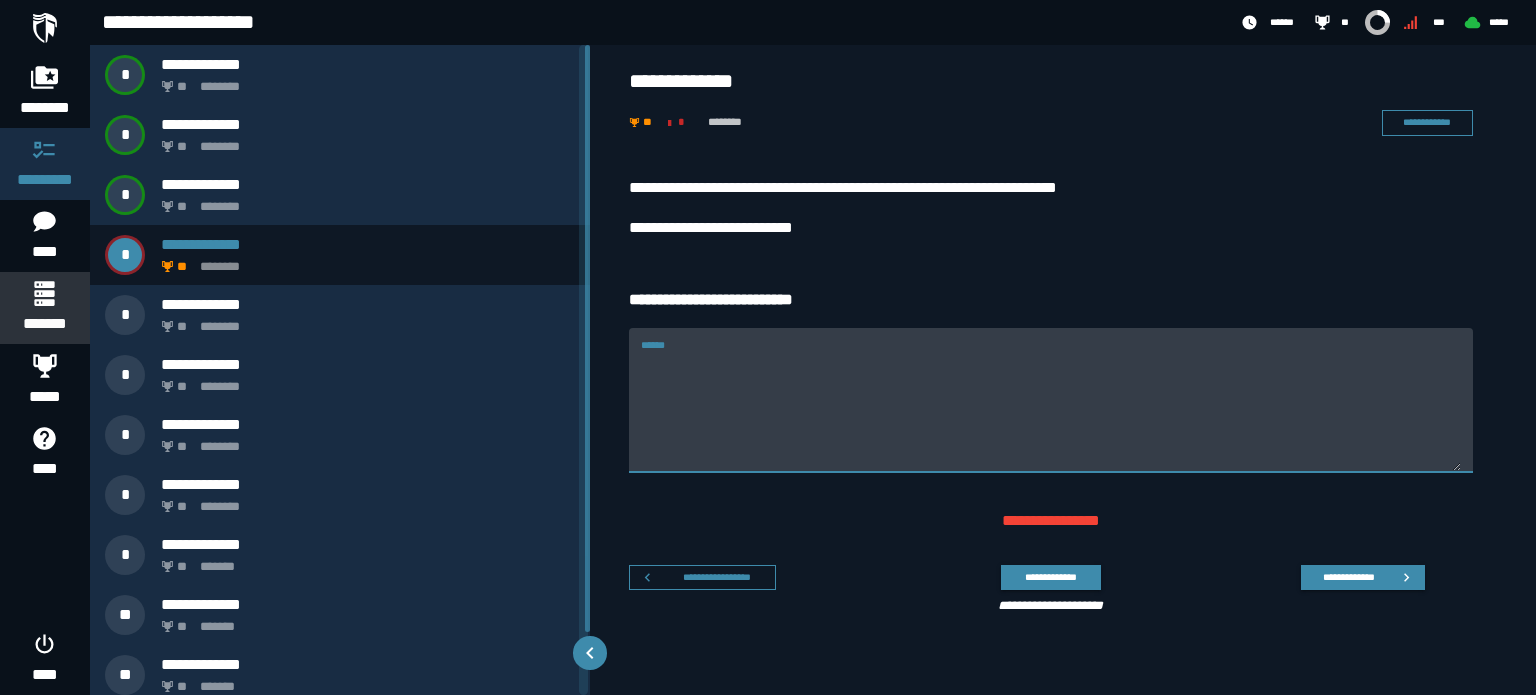 type 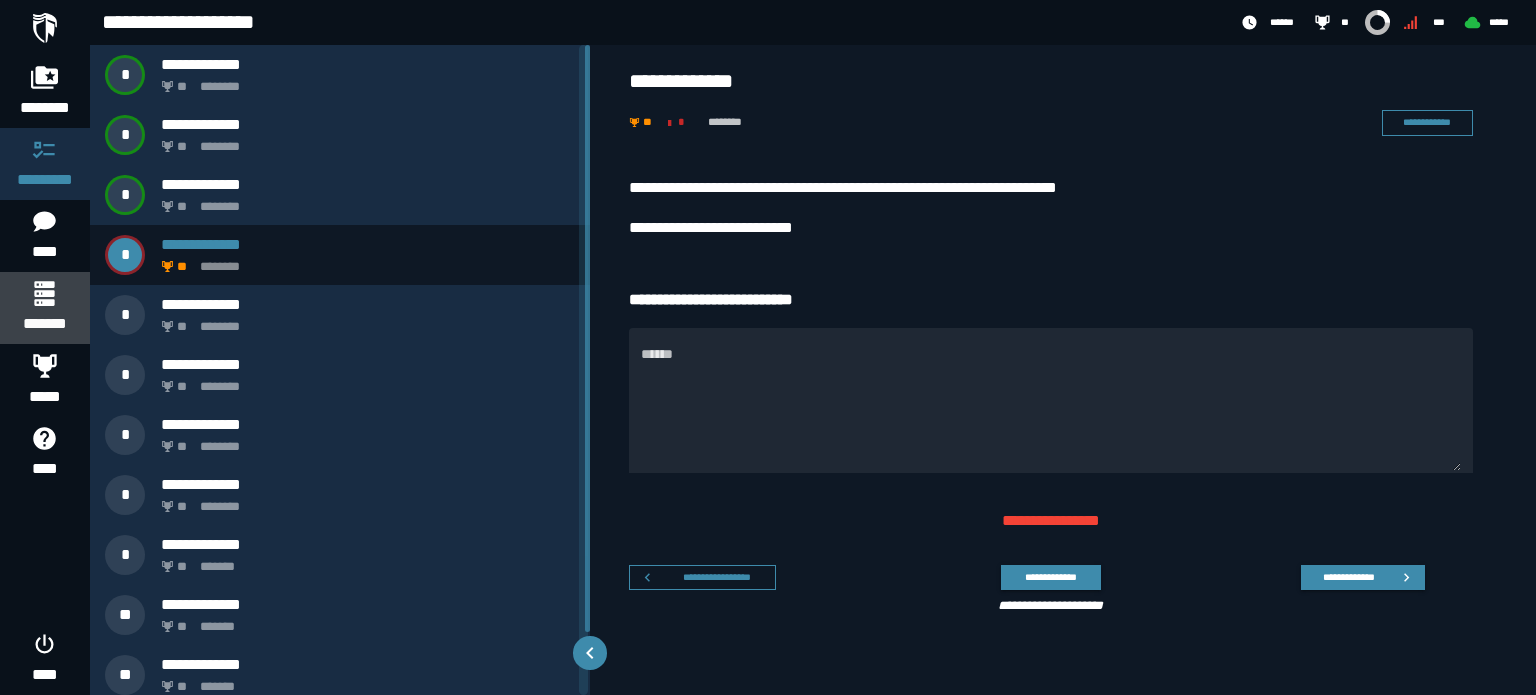 click on "*******" at bounding box center [44, 324] 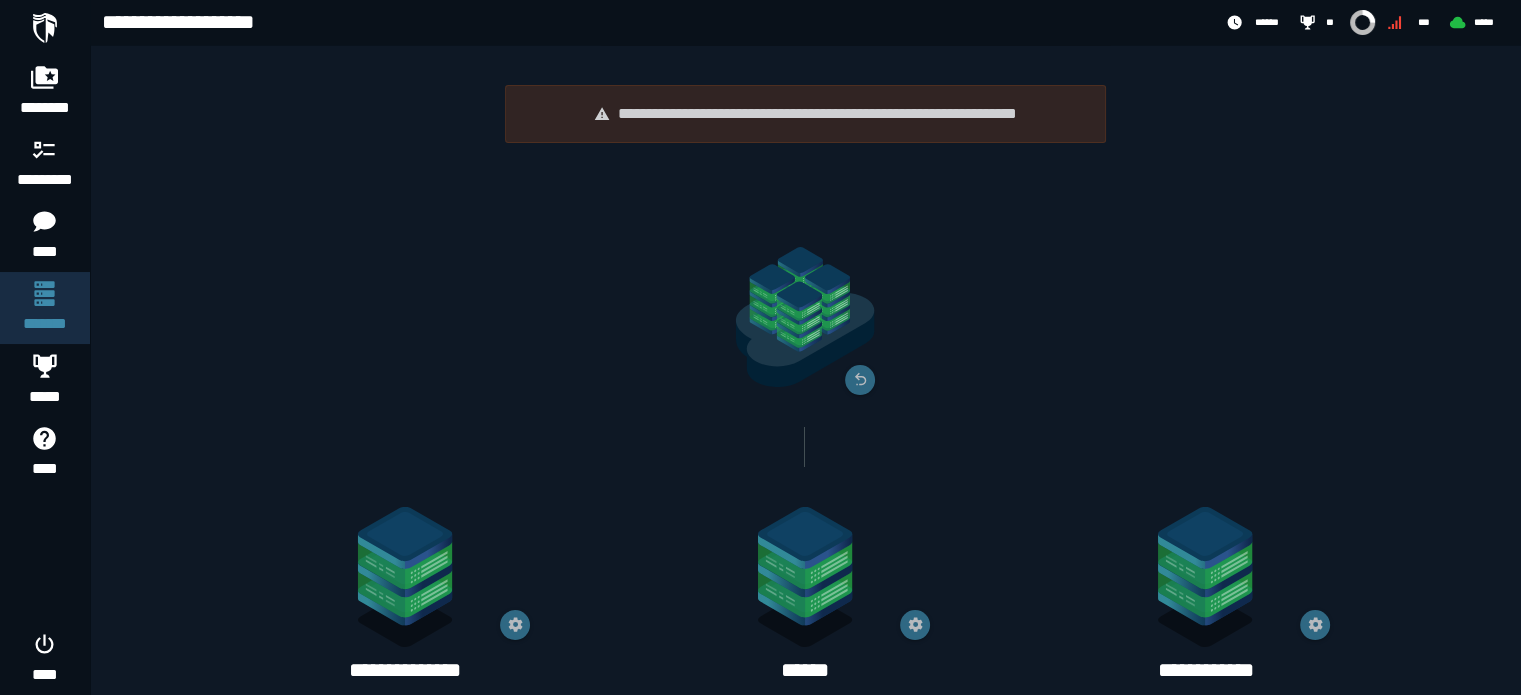 scroll, scrollTop: 116, scrollLeft: 0, axis: vertical 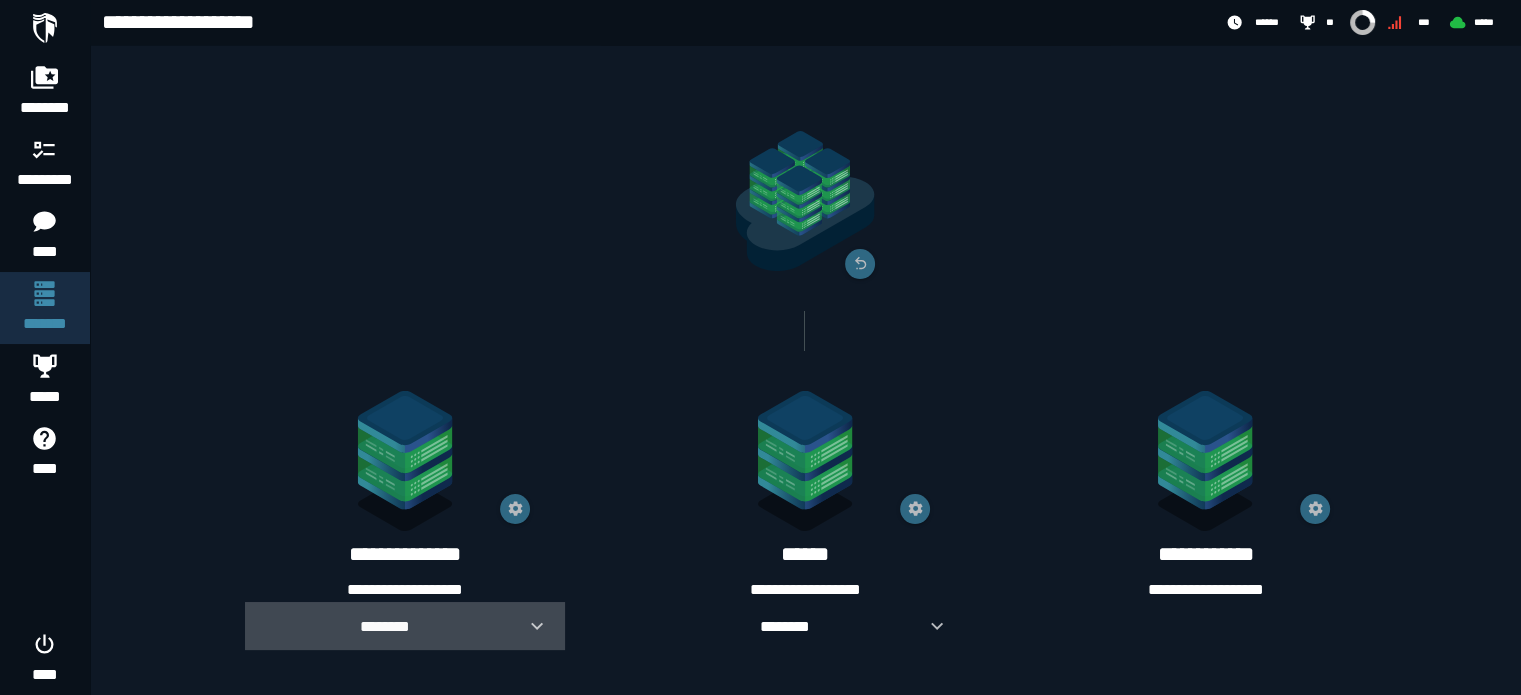 click at bounding box center (529, 626) 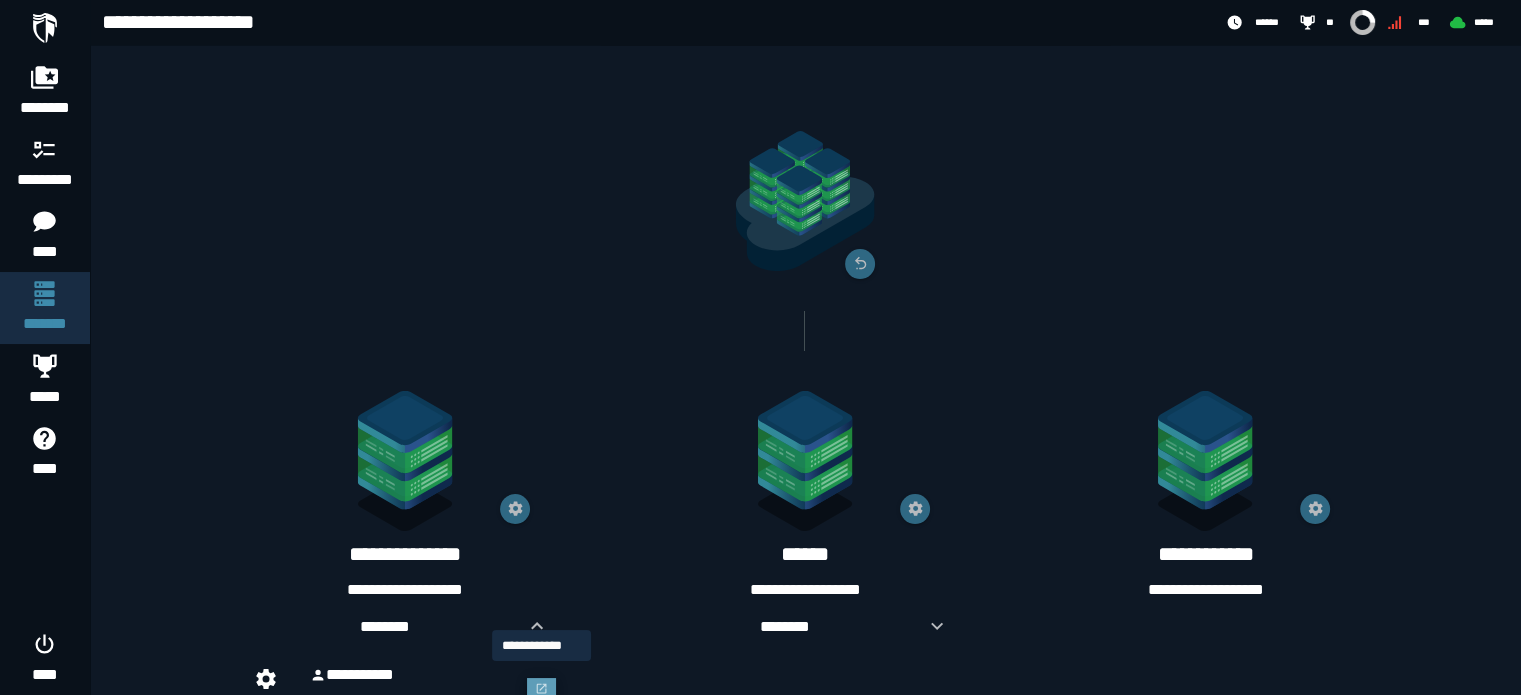 click 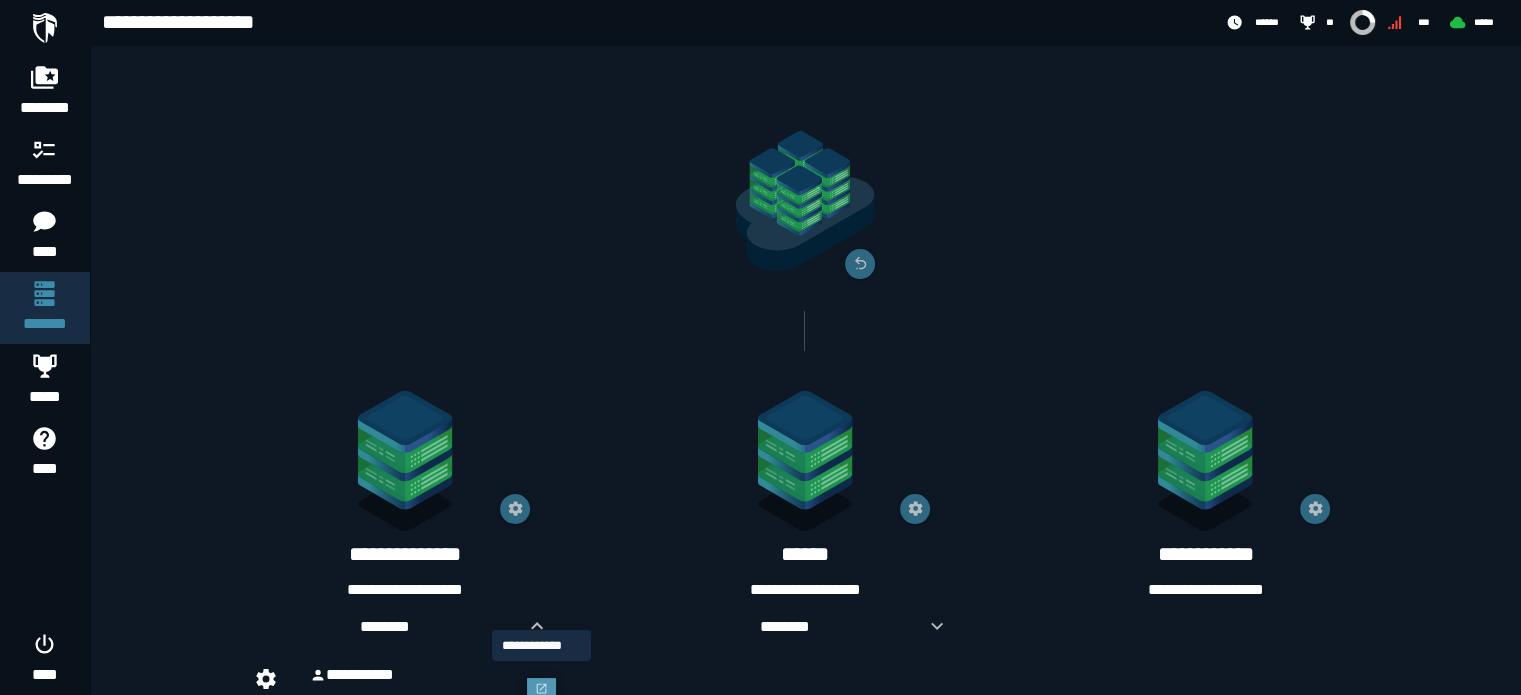 scroll, scrollTop: 0, scrollLeft: 0, axis: both 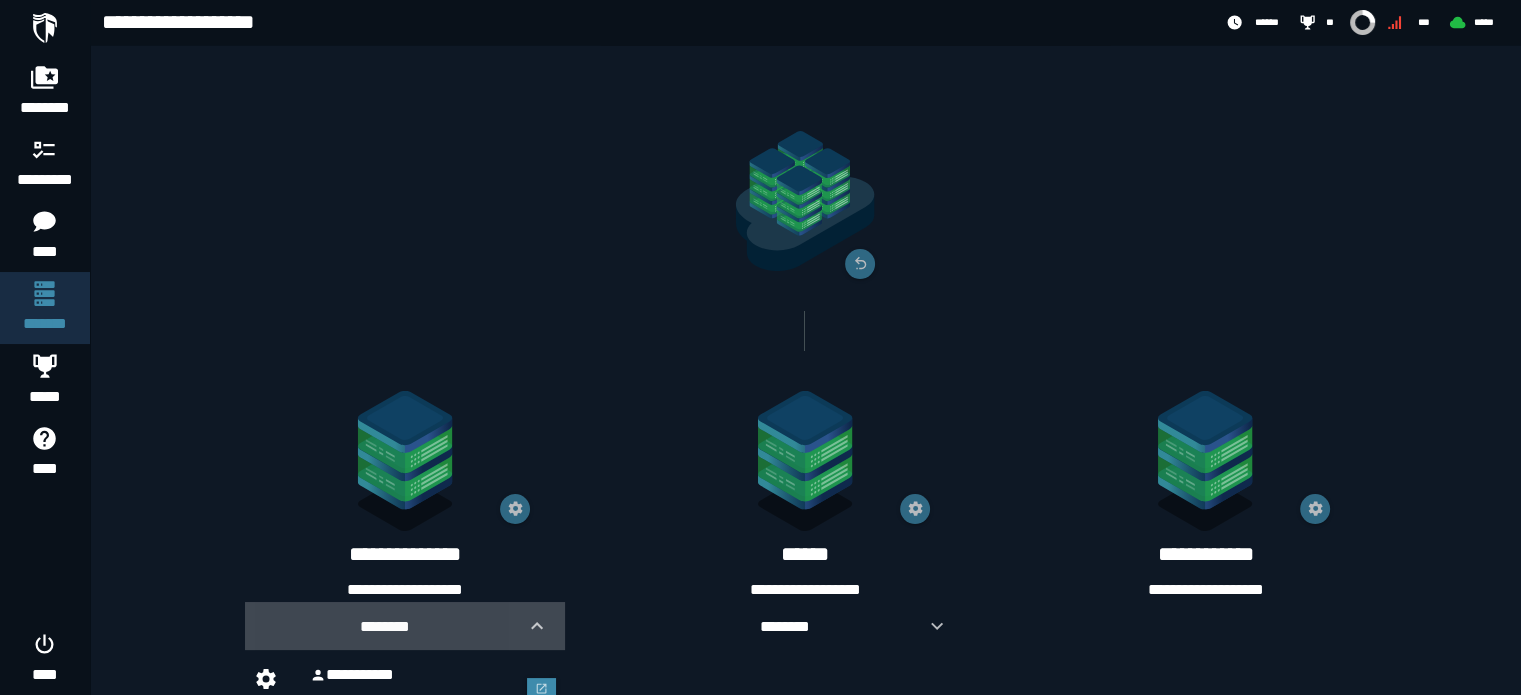 click 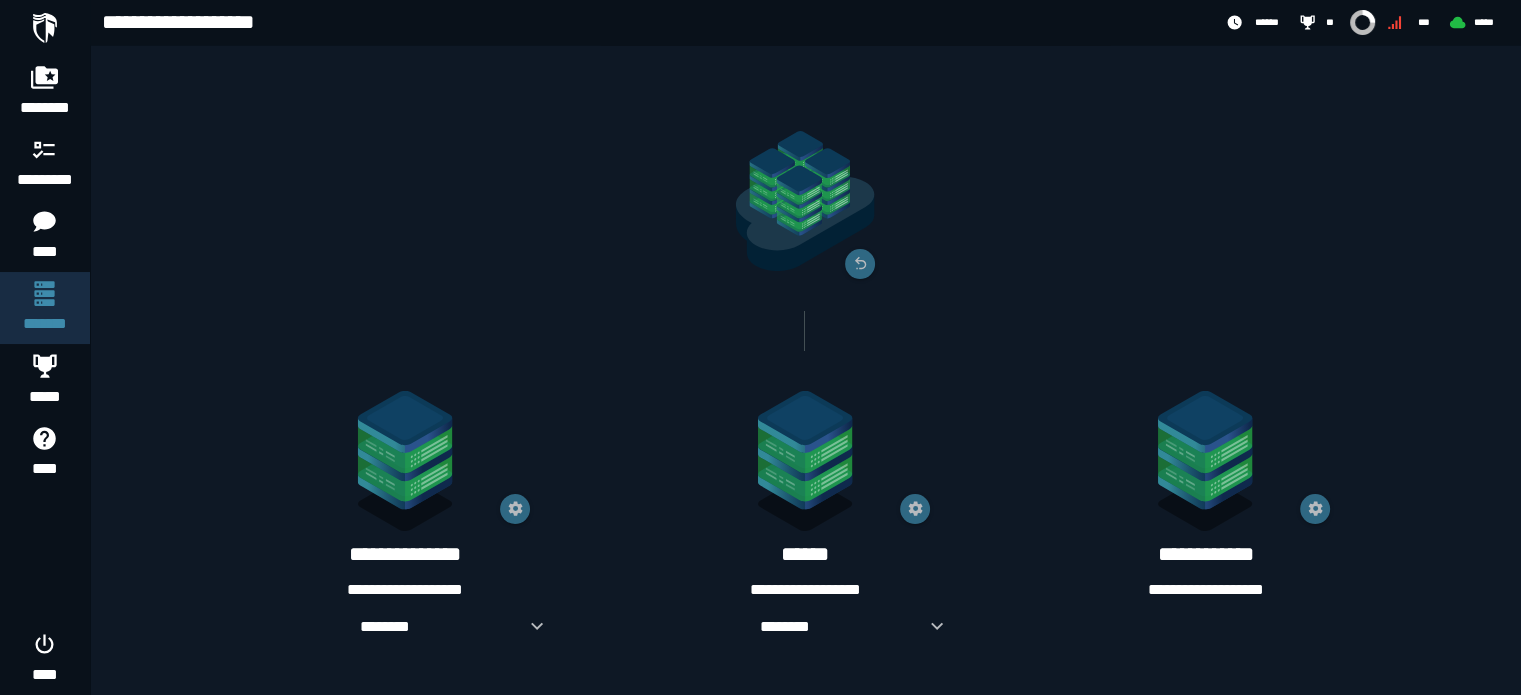 scroll, scrollTop: 116, scrollLeft: 0, axis: vertical 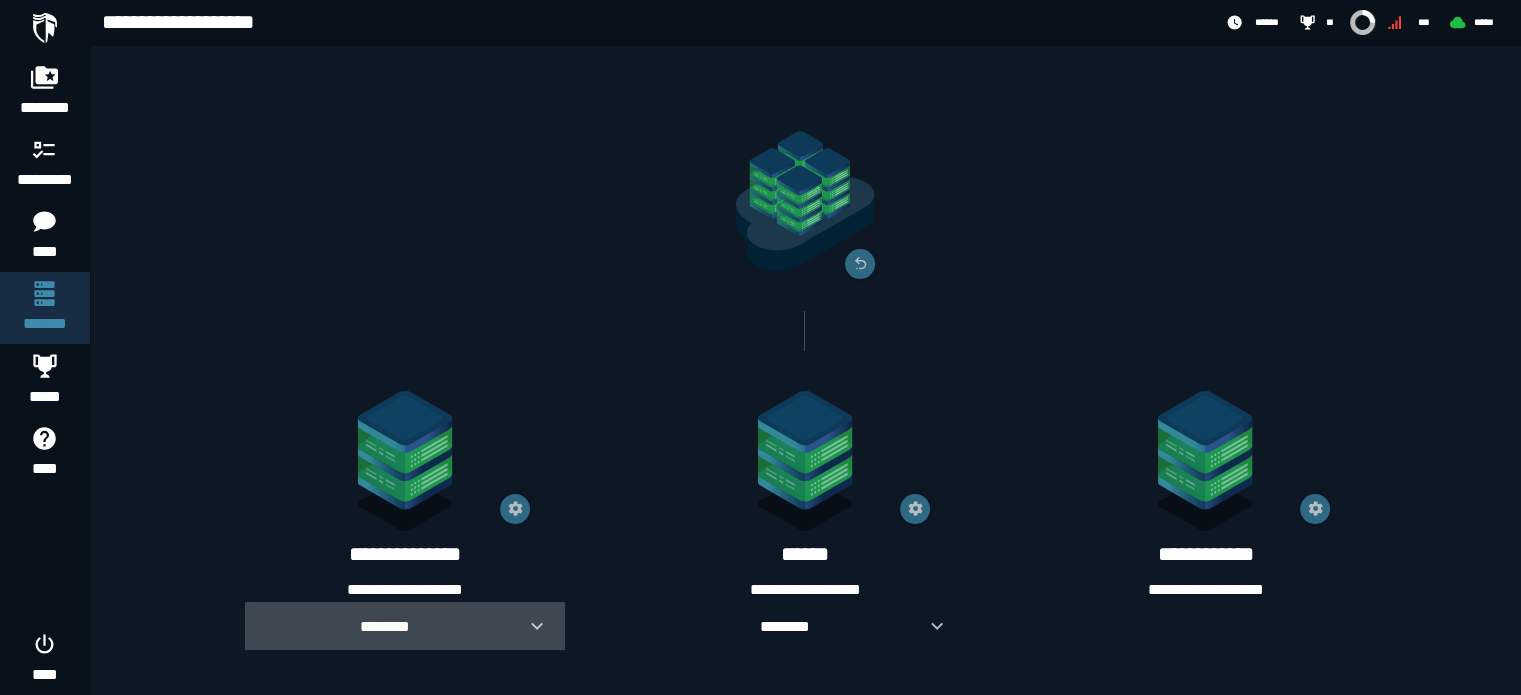 click 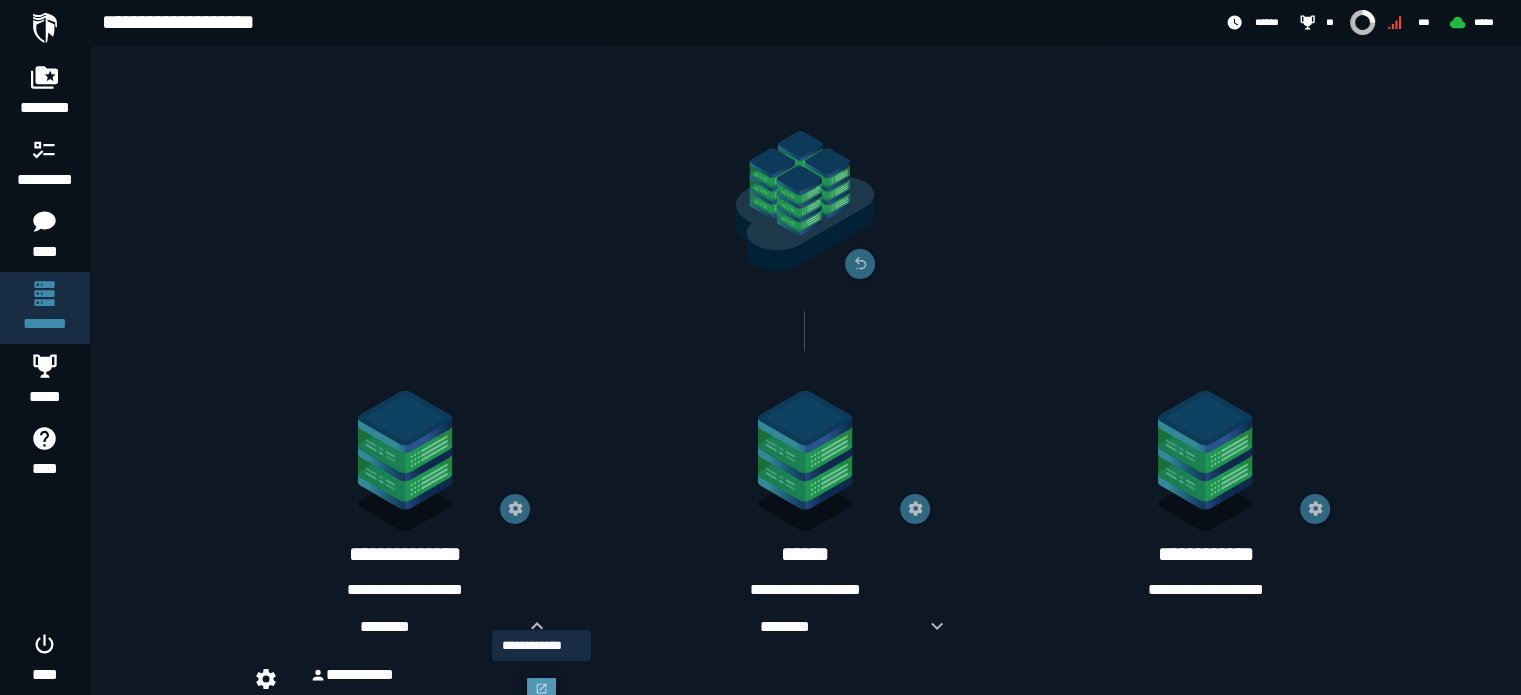 click 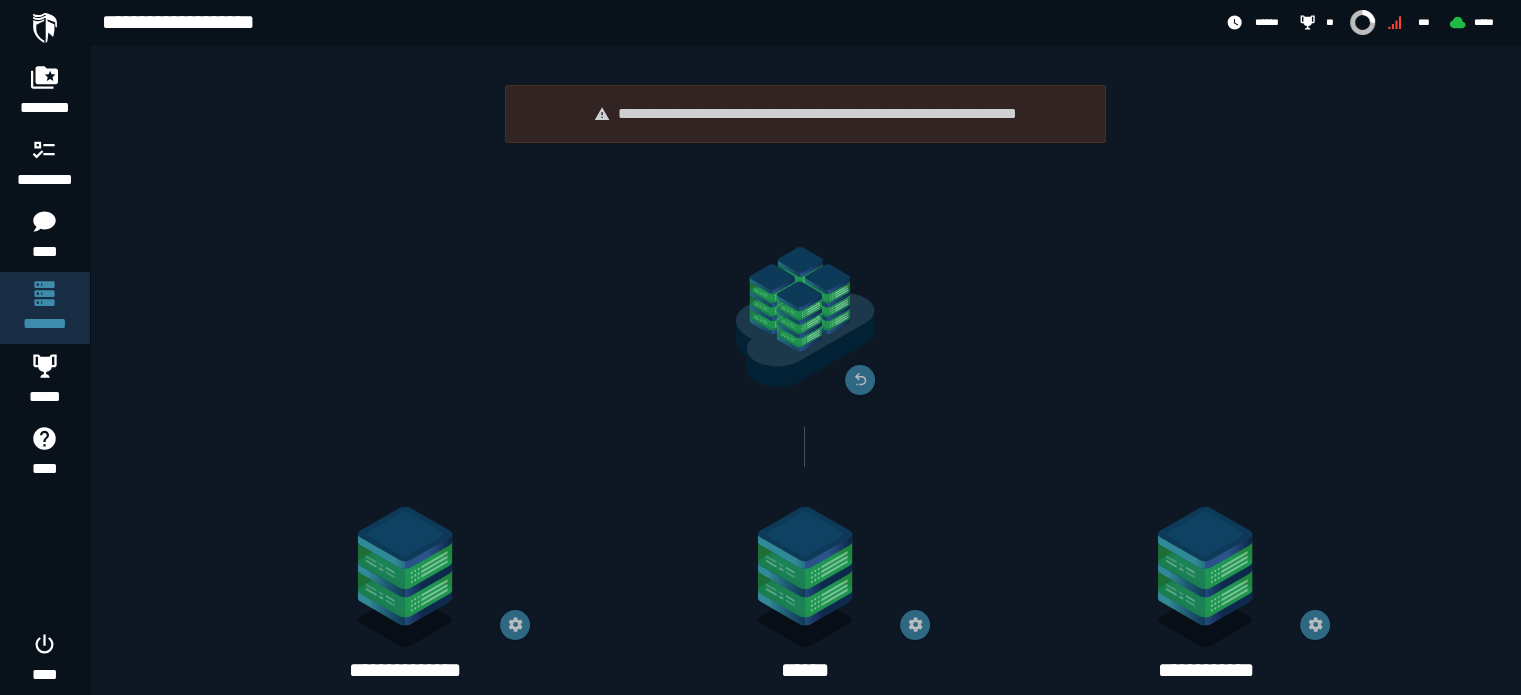 scroll, scrollTop: 116, scrollLeft: 0, axis: vertical 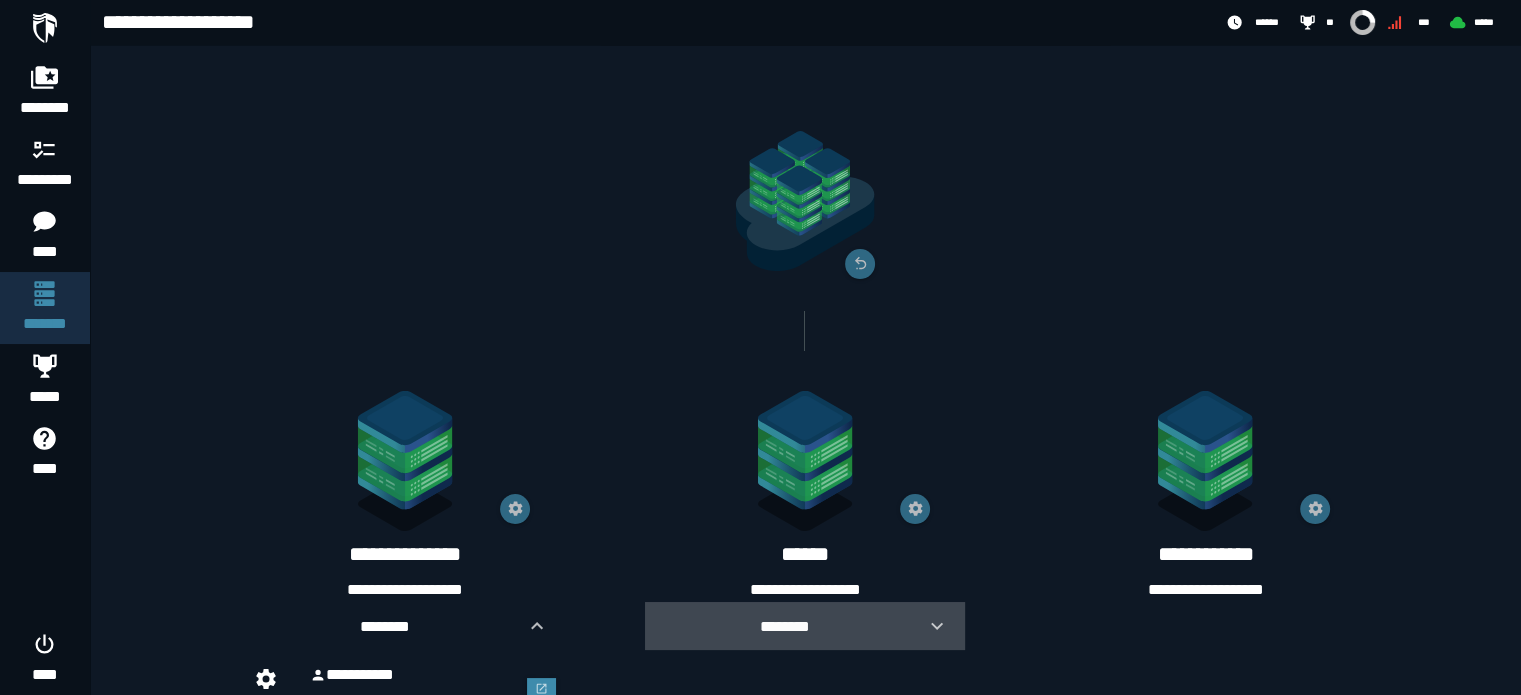 click 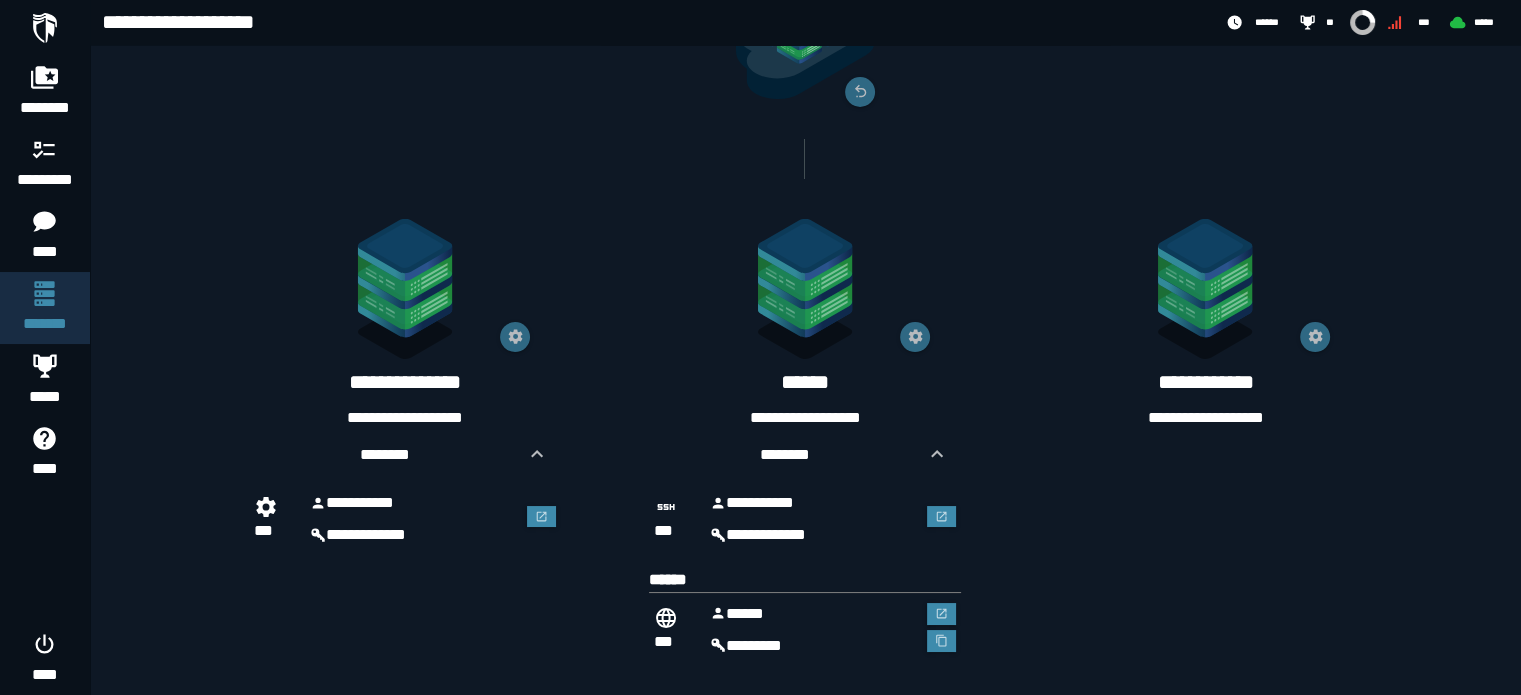scroll, scrollTop: 308, scrollLeft: 0, axis: vertical 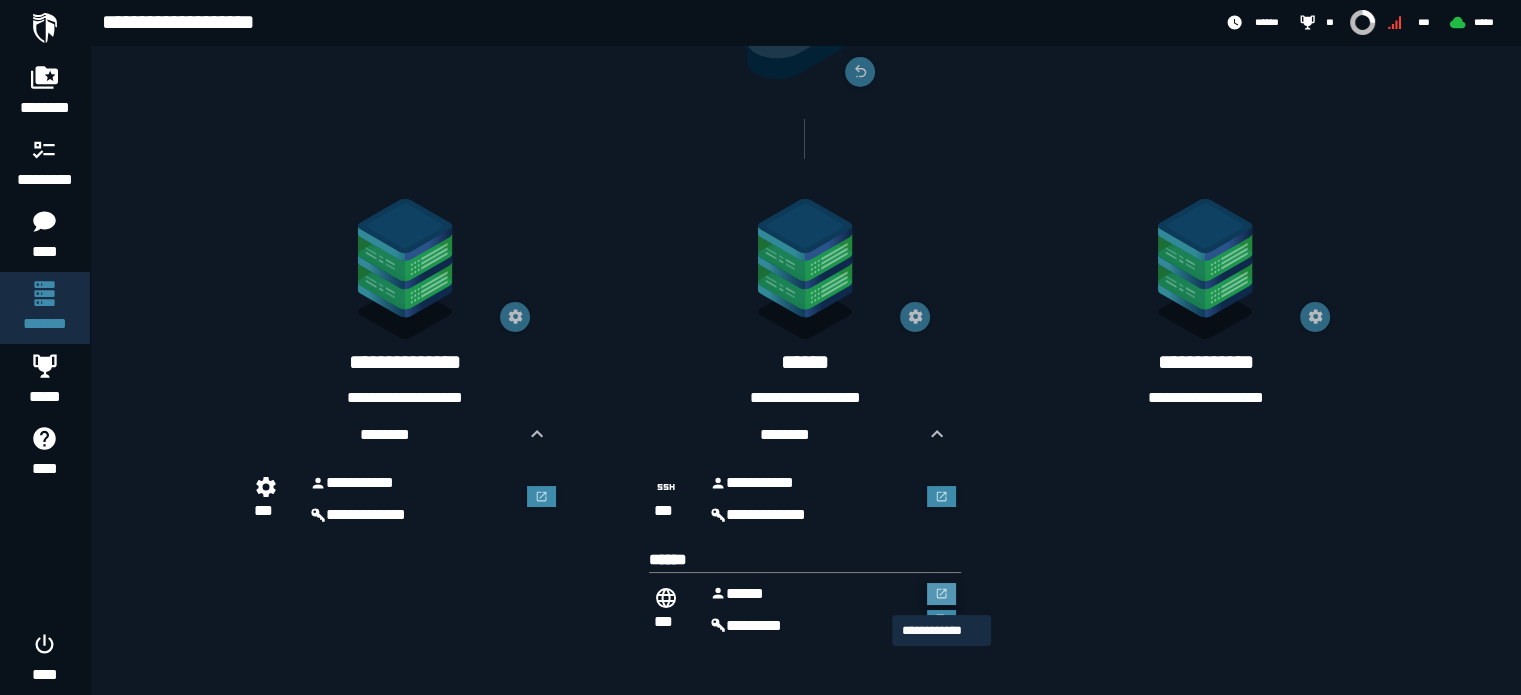 click at bounding box center (942, 594) 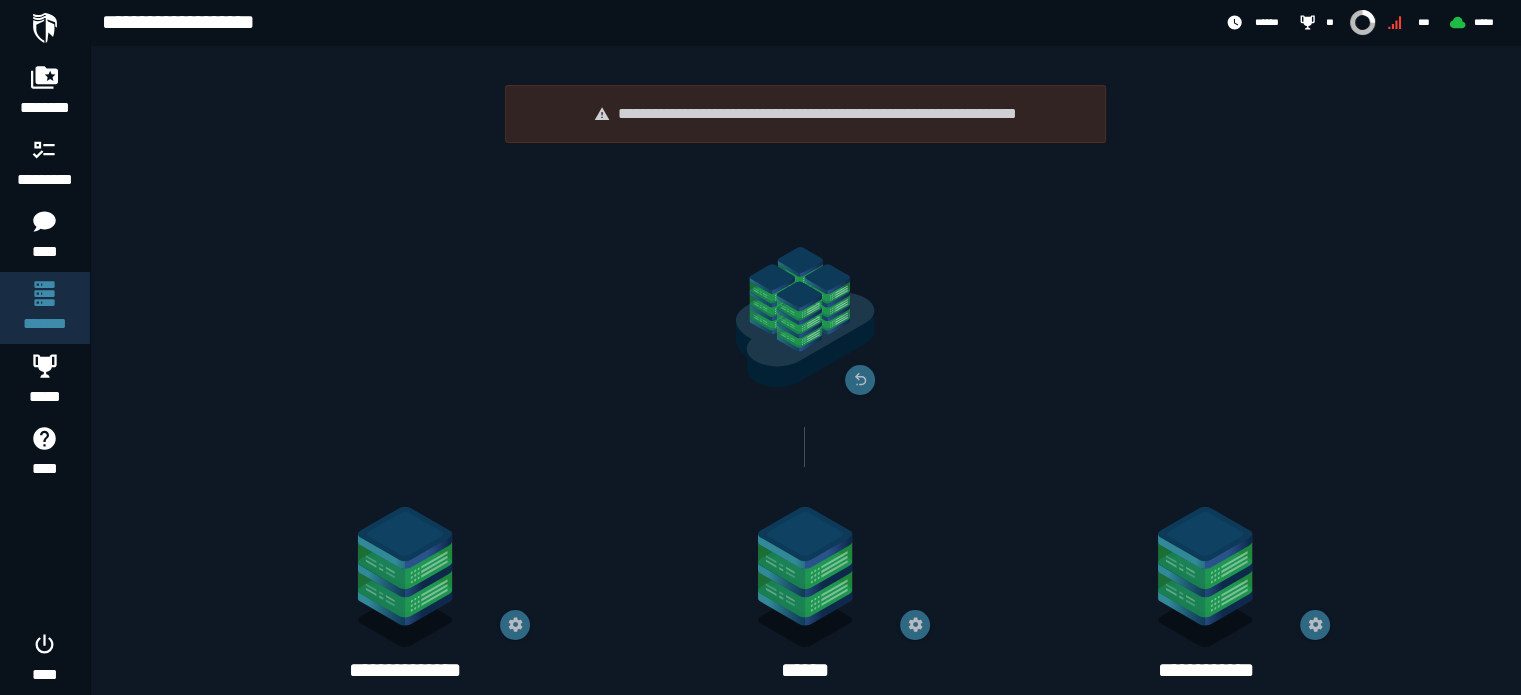 scroll, scrollTop: 308, scrollLeft: 0, axis: vertical 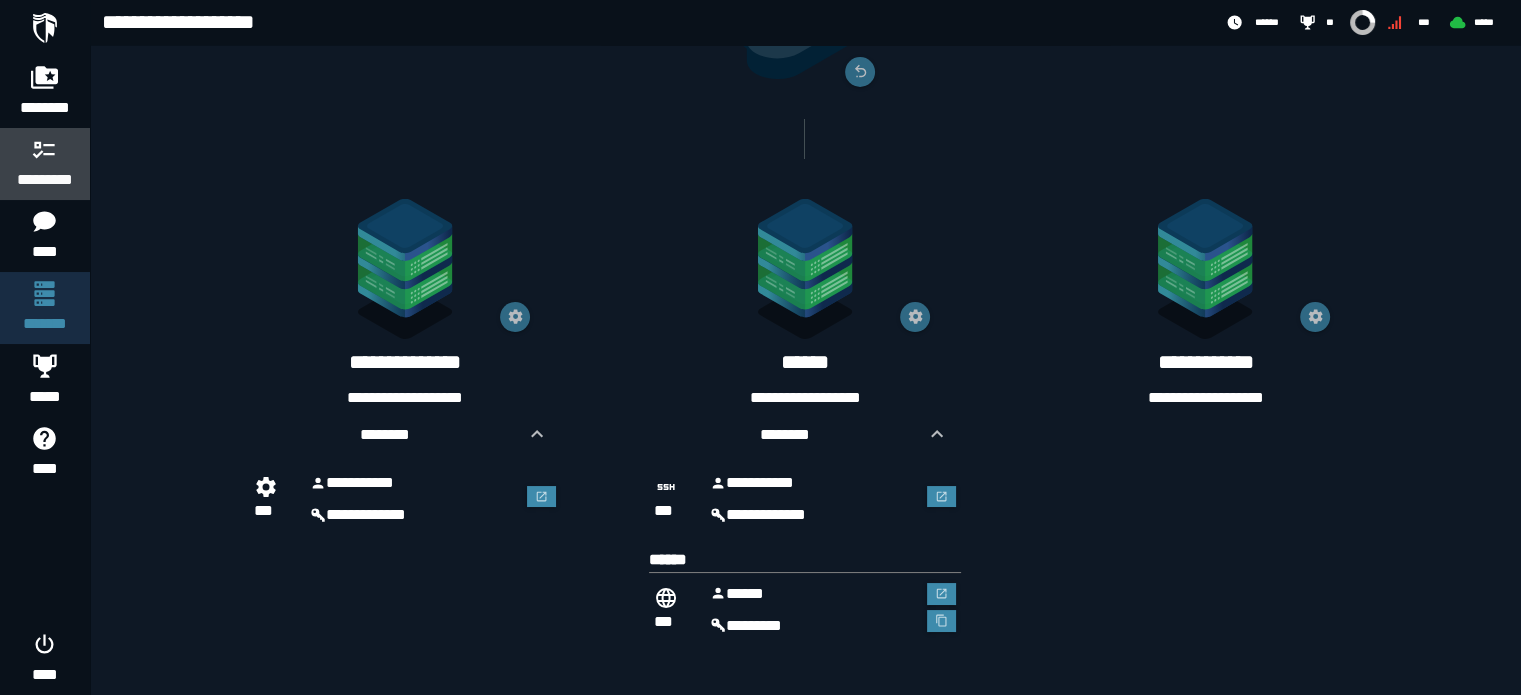 click at bounding box center (45, 149) 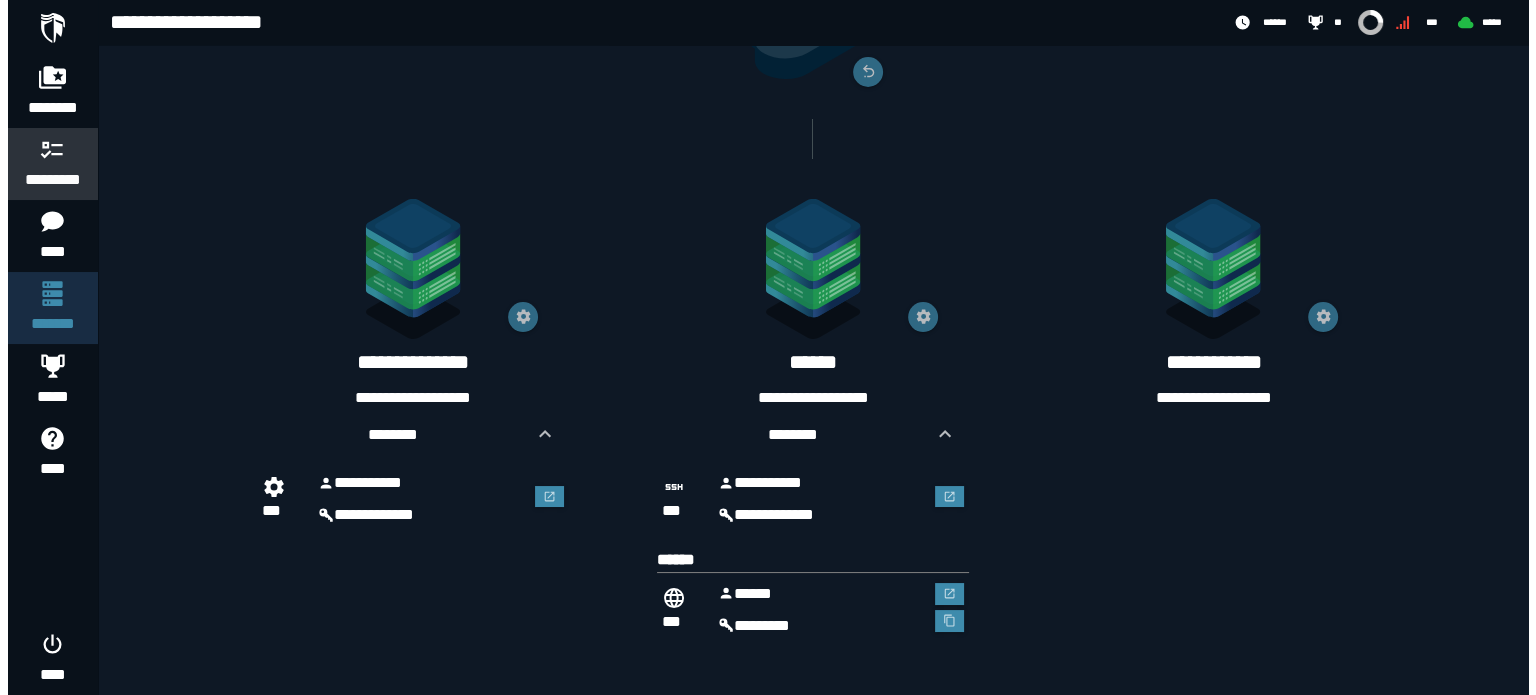 scroll, scrollTop: 0, scrollLeft: 0, axis: both 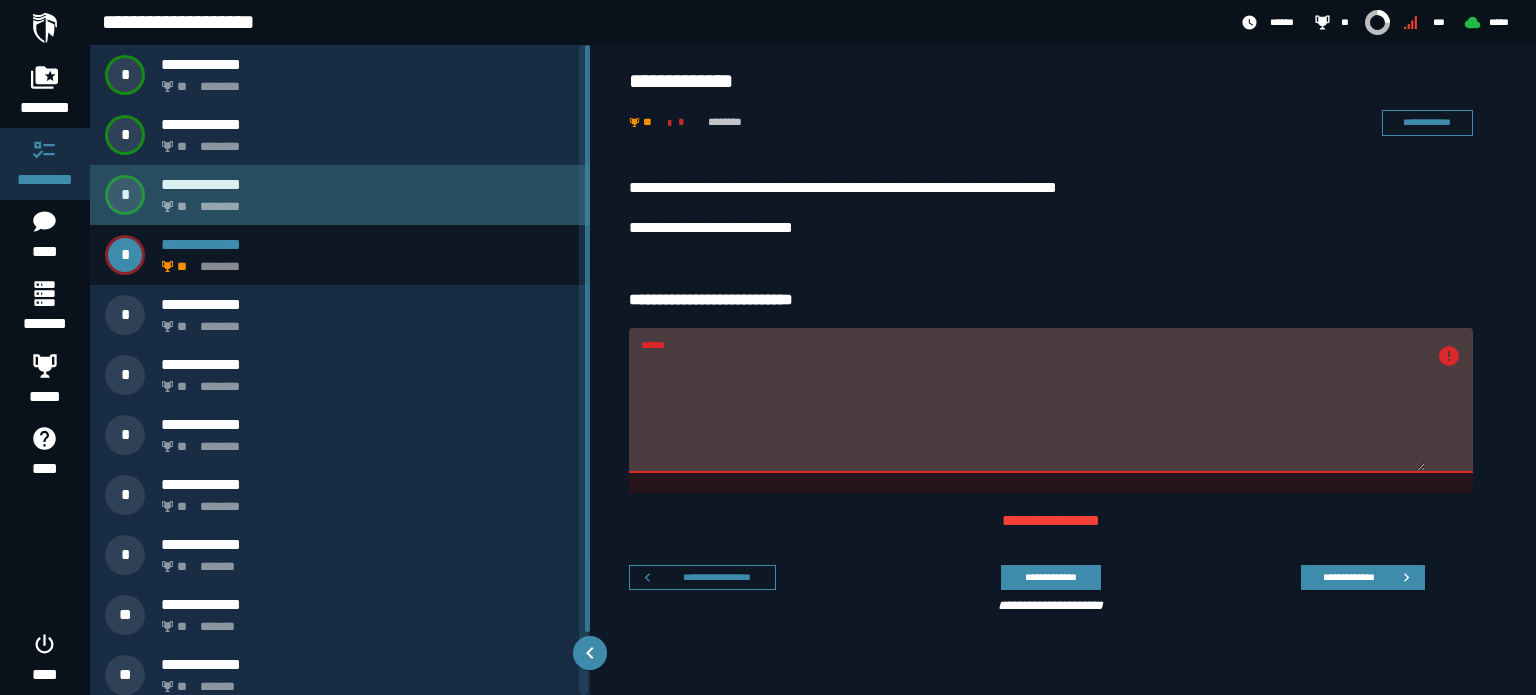 click on "**********" at bounding box center (368, 184) 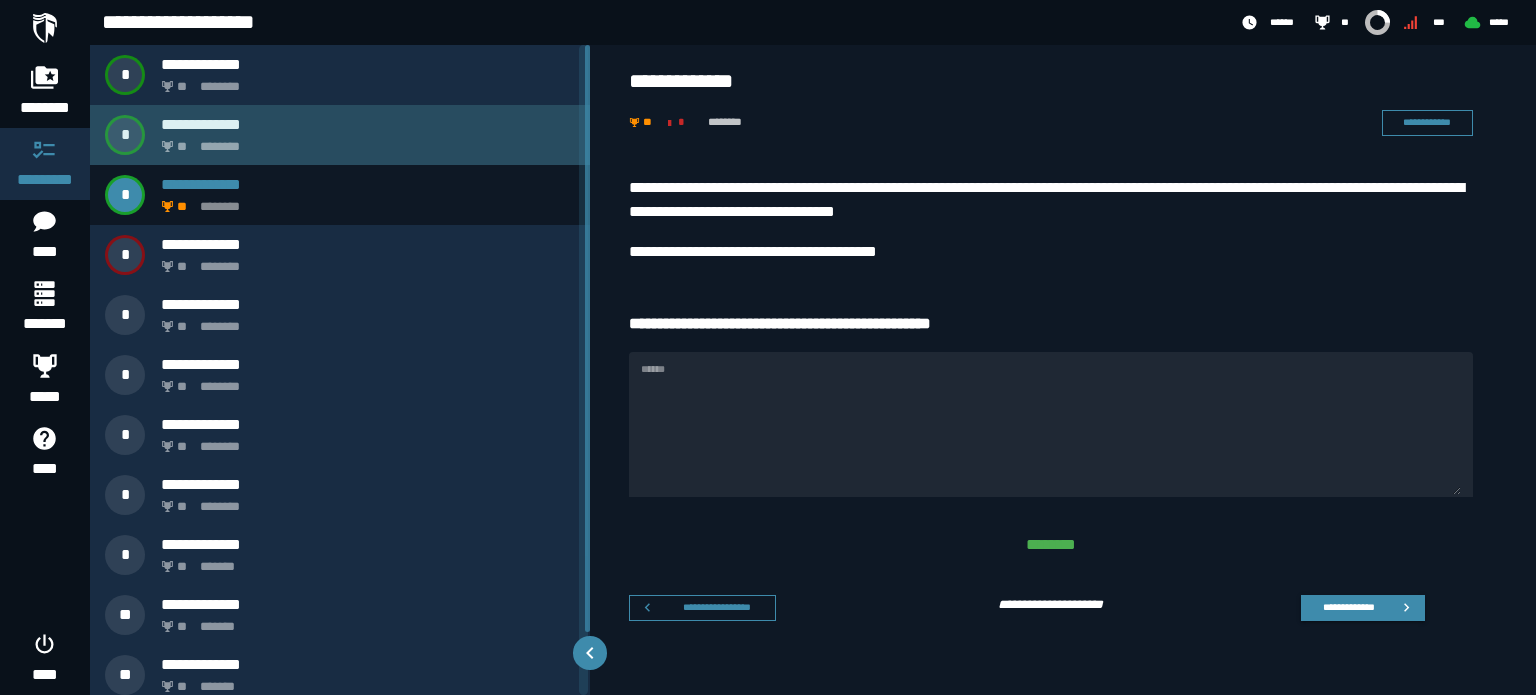 click on "** ********" at bounding box center (364, 141) 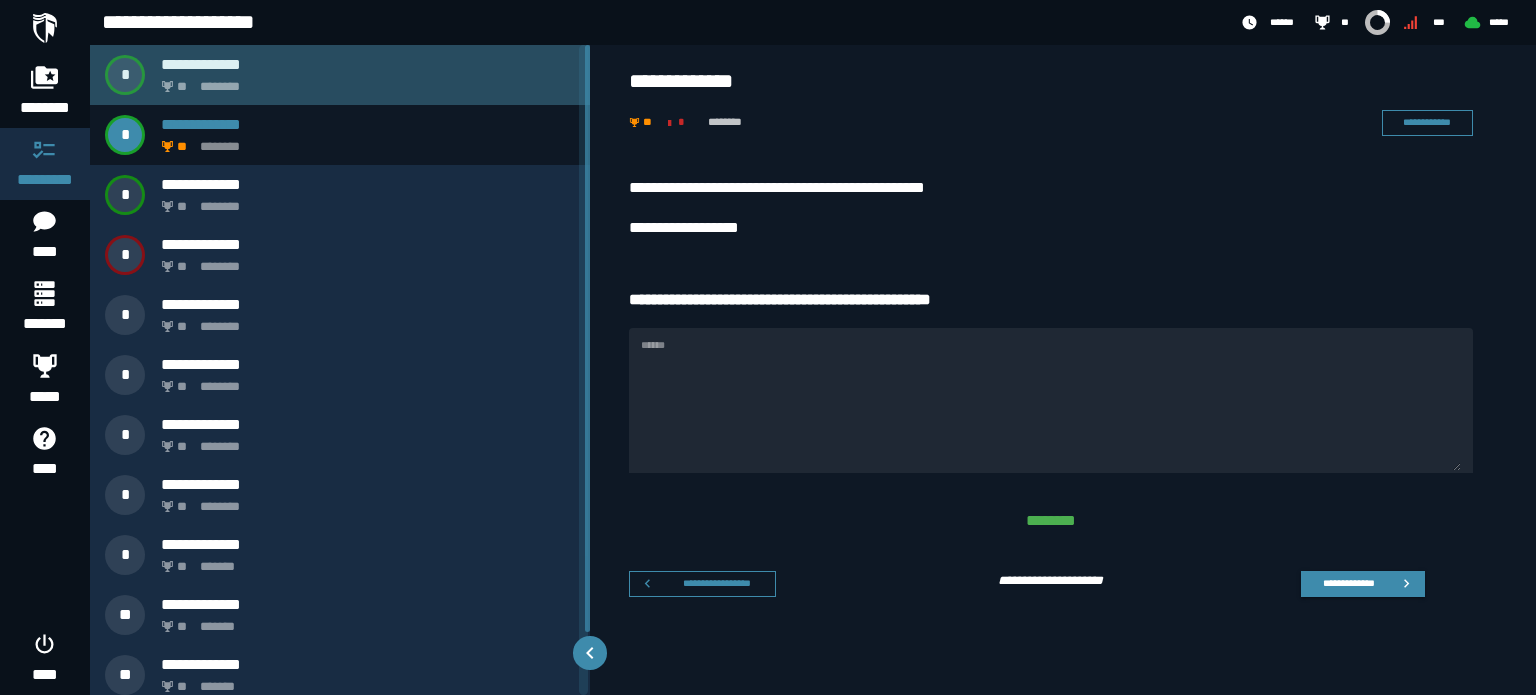 click on "** ********" at bounding box center [364, 81] 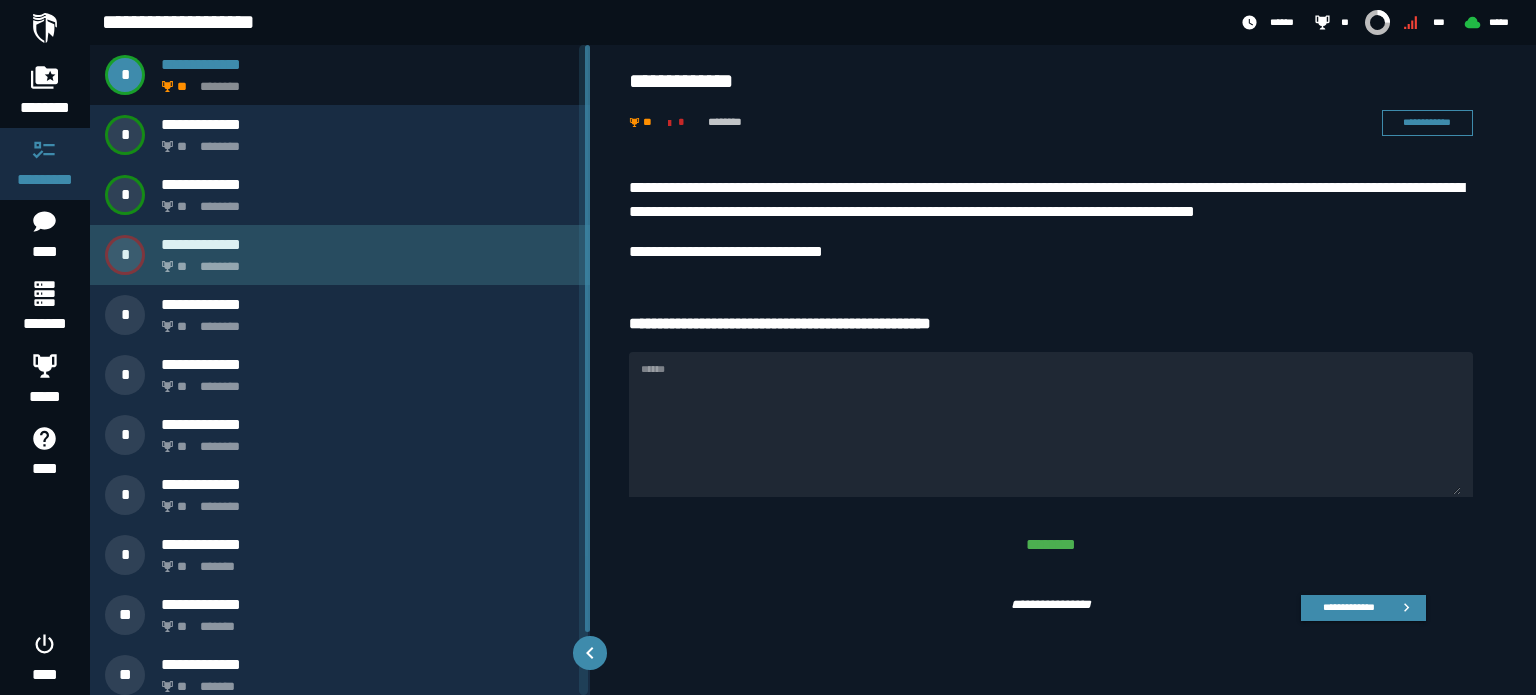 click on "** ********" at bounding box center [364, 261] 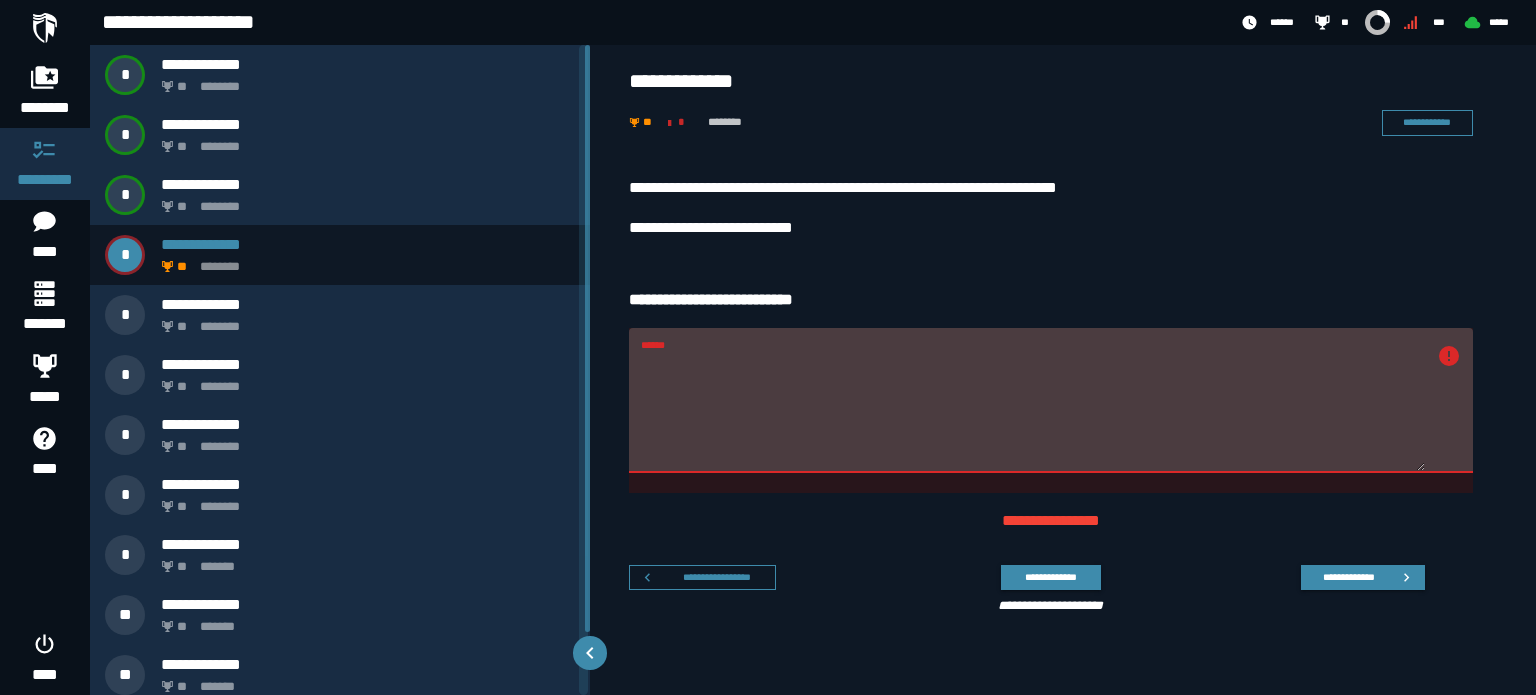 drag, startPoint x: 848, startPoint y: 383, endPoint x: 586, endPoint y: 359, distance: 263.09695 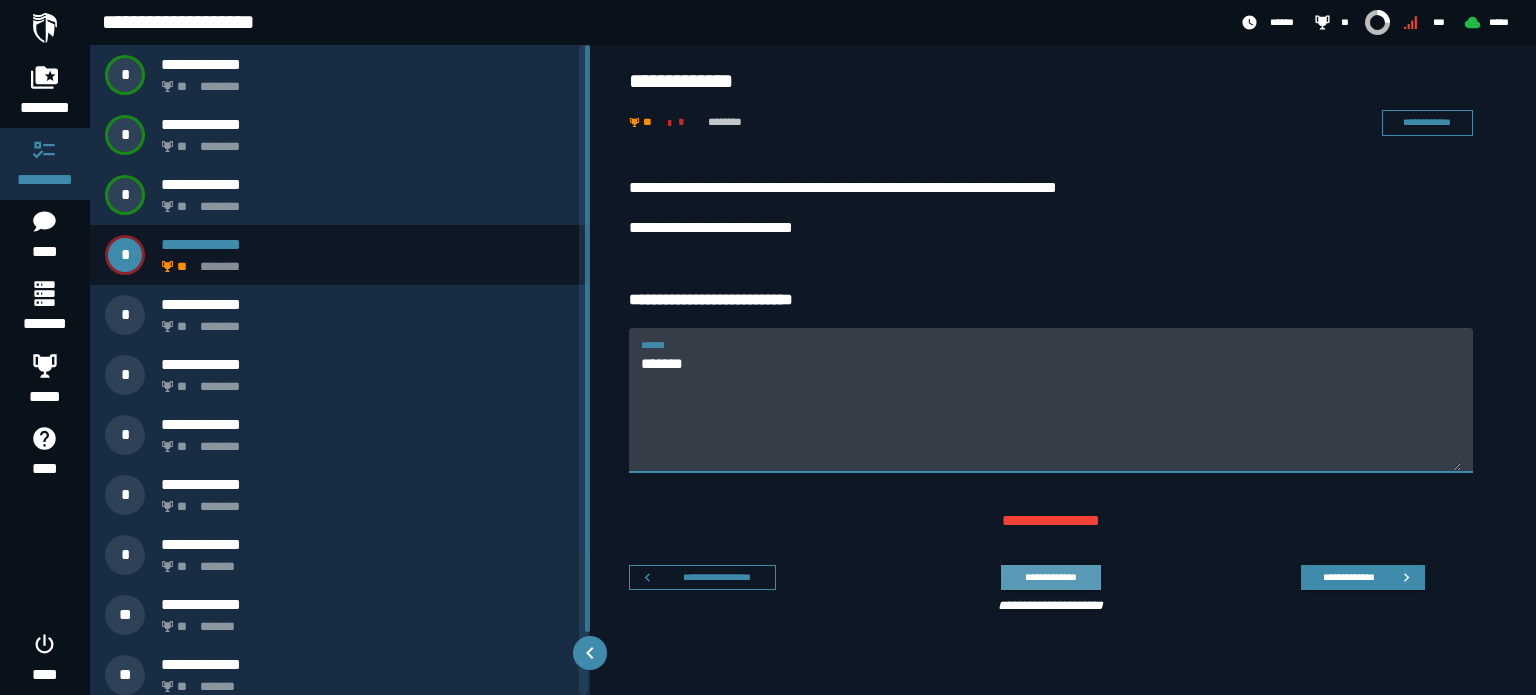 type on "*******" 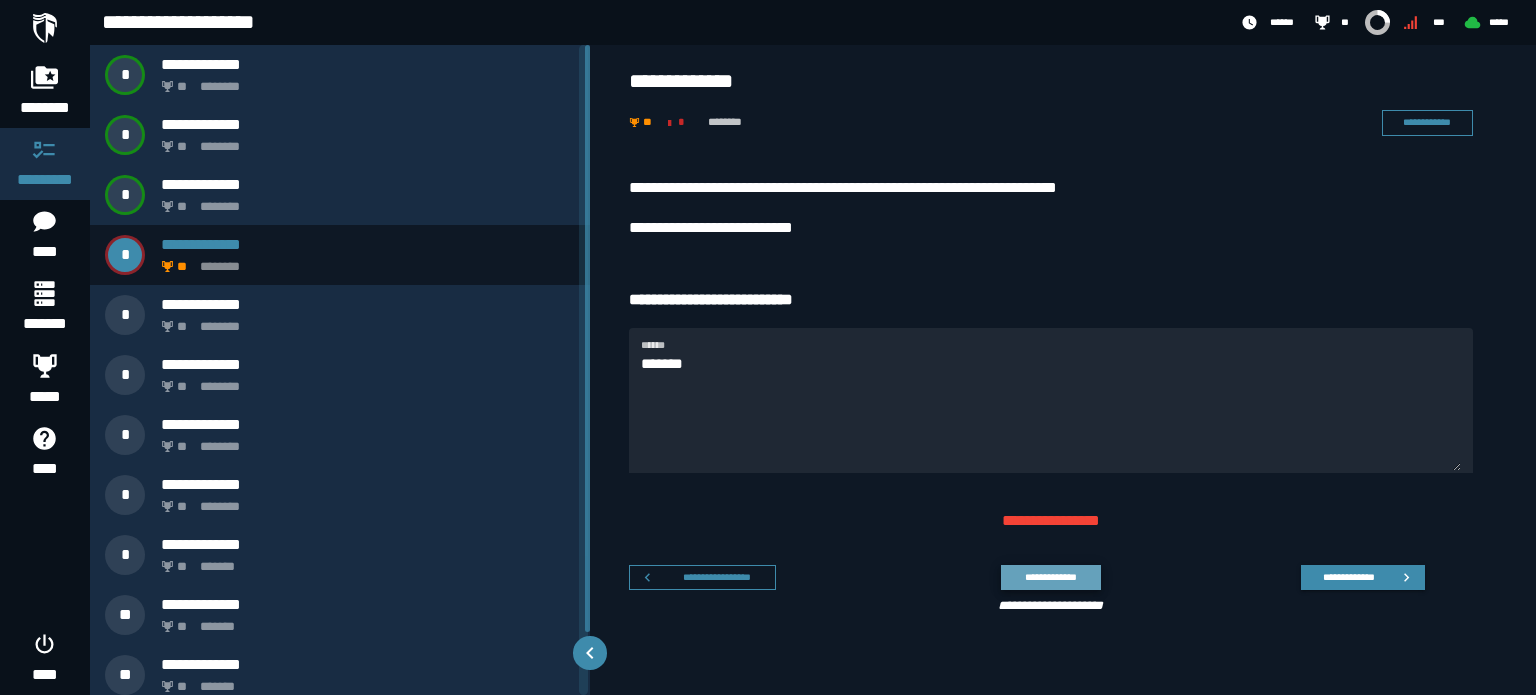 click on "**********" at bounding box center [1050, 577] 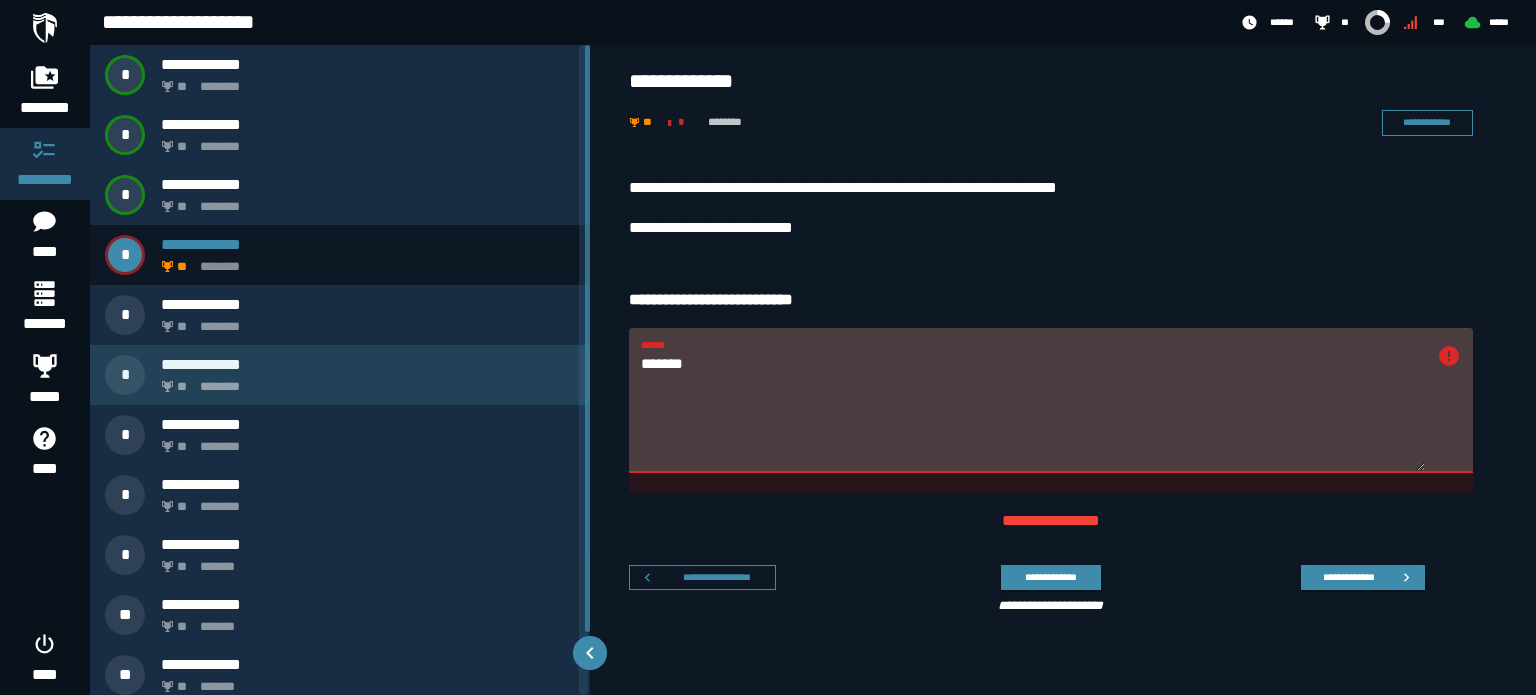 drag, startPoint x: 1009, startPoint y: 401, endPoint x: 480, endPoint y: 375, distance: 529.63855 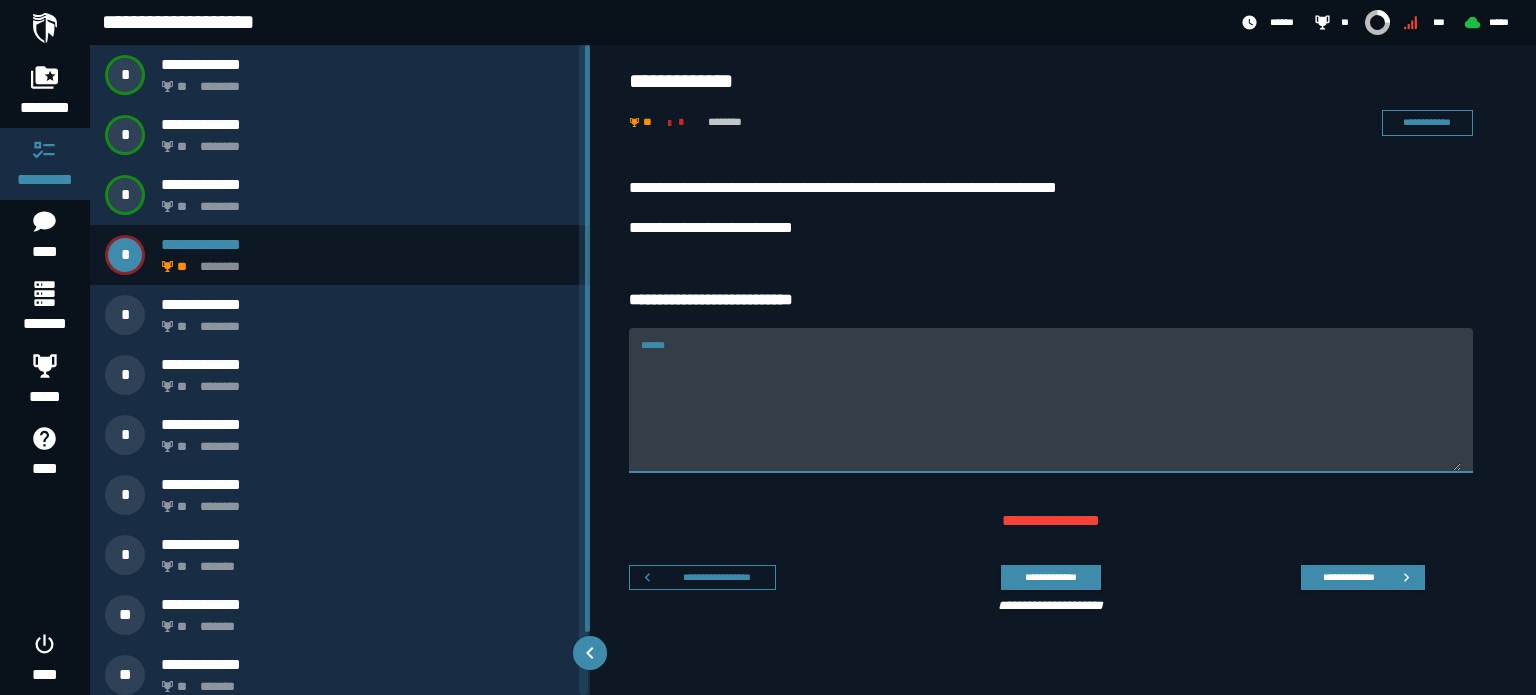 type 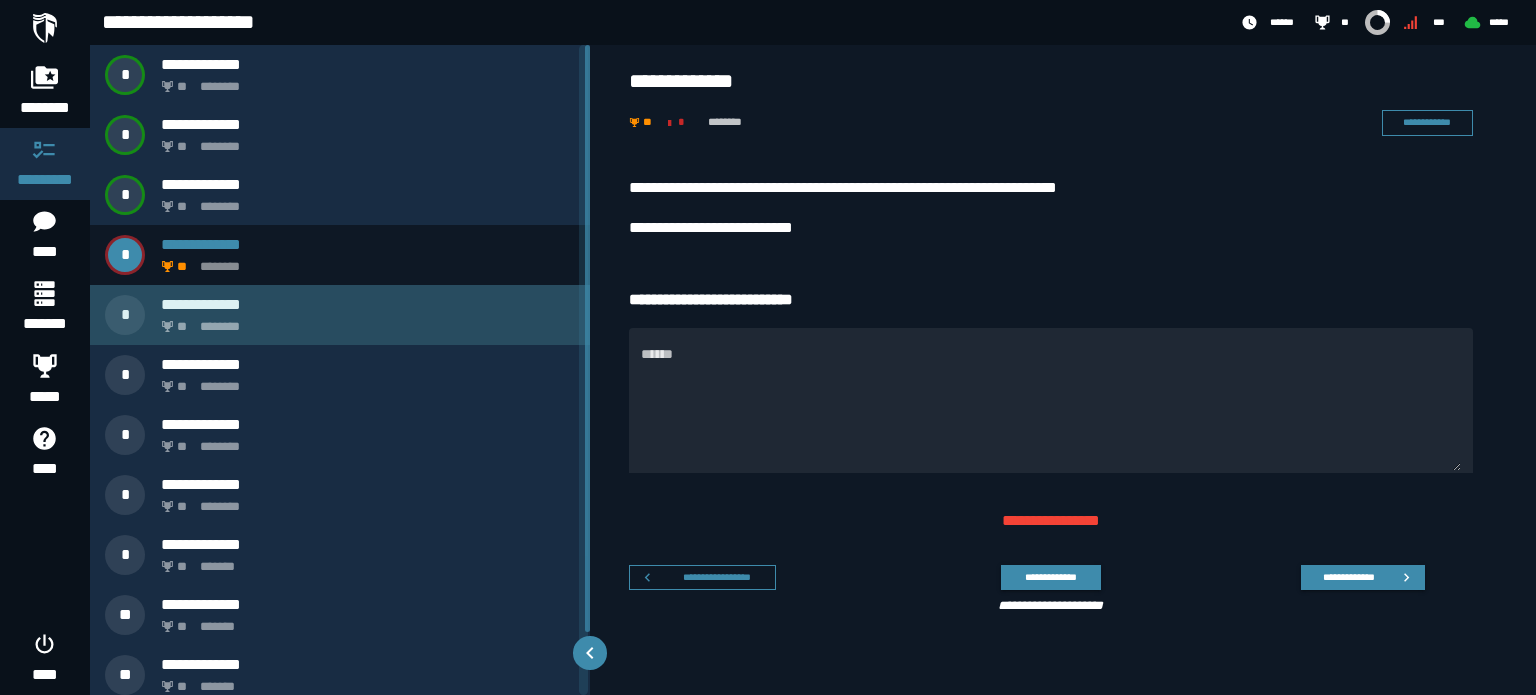 click on "** ********" at bounding box center (364, 321) 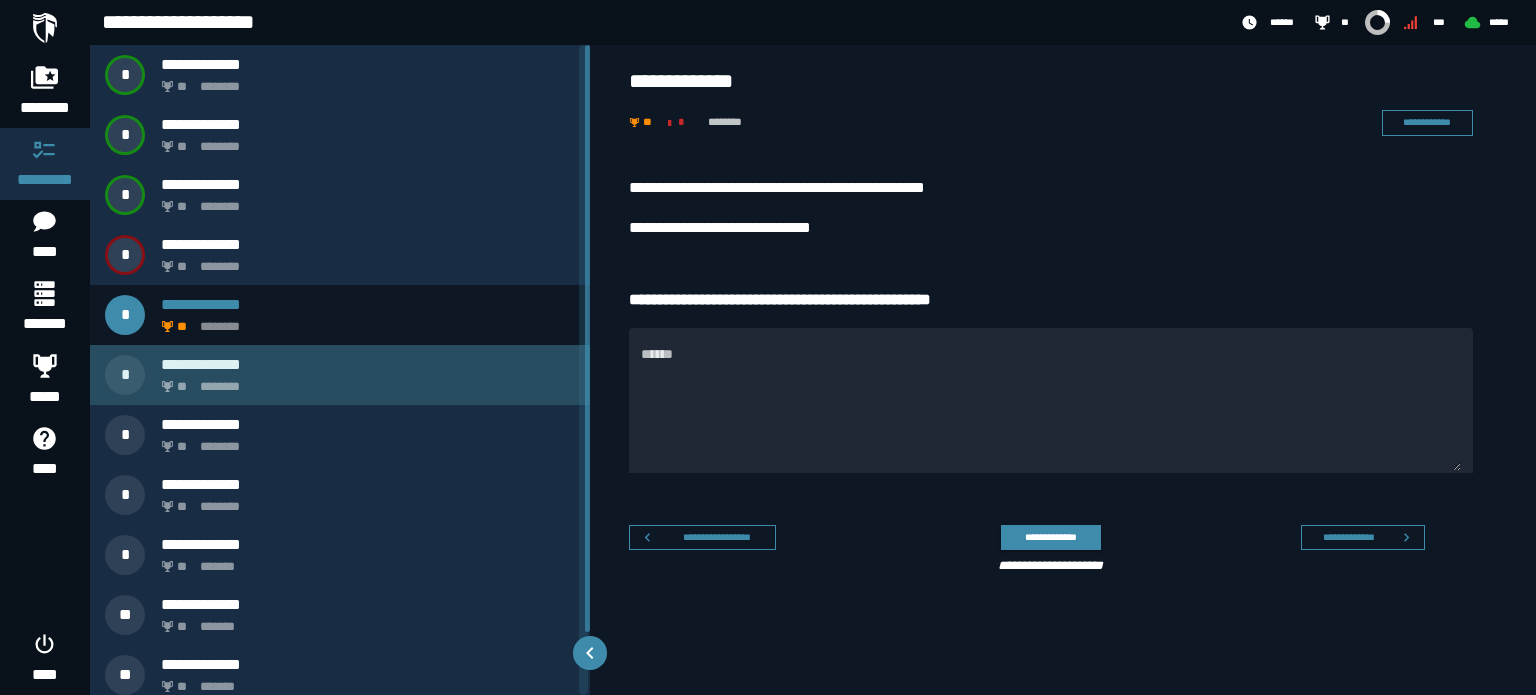 click on "** ********" at bounding box center (364, 381) 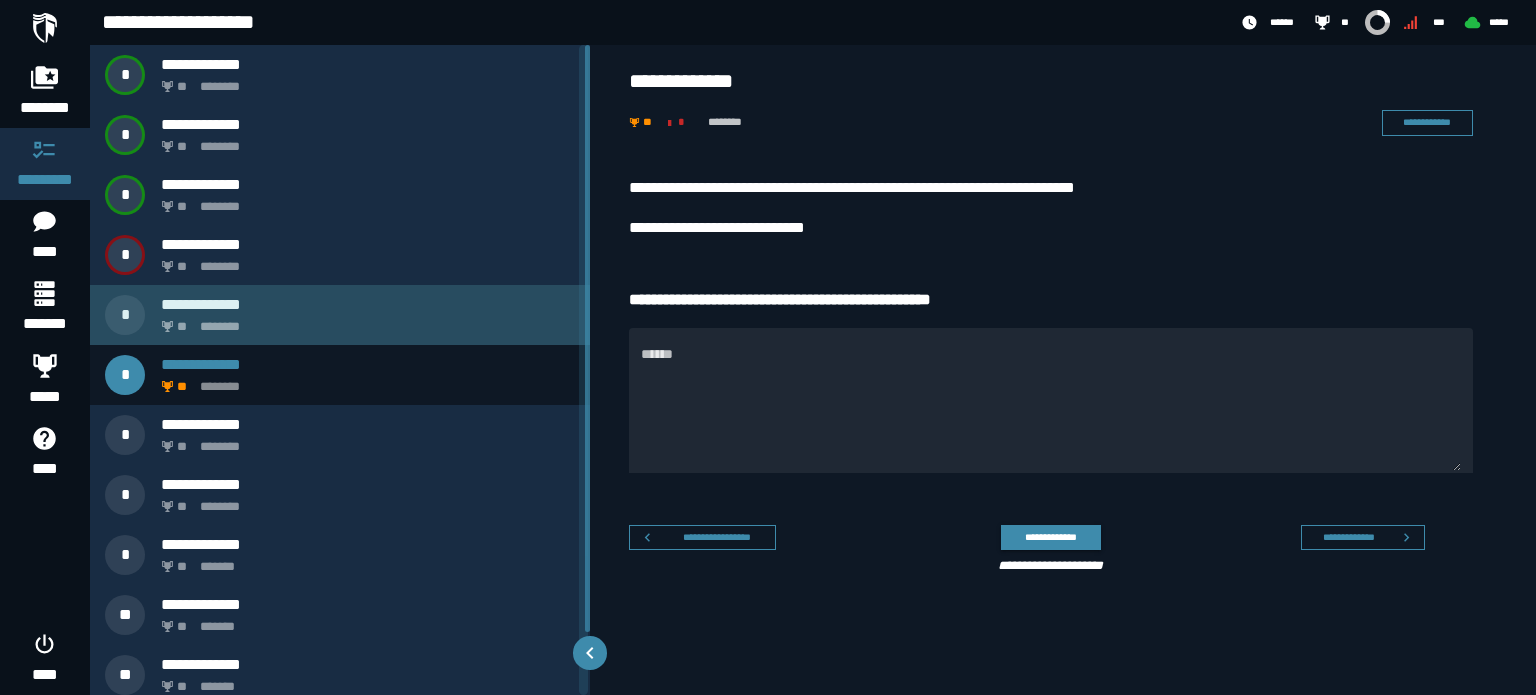 click on "**********" at bounding box center [368, 304] 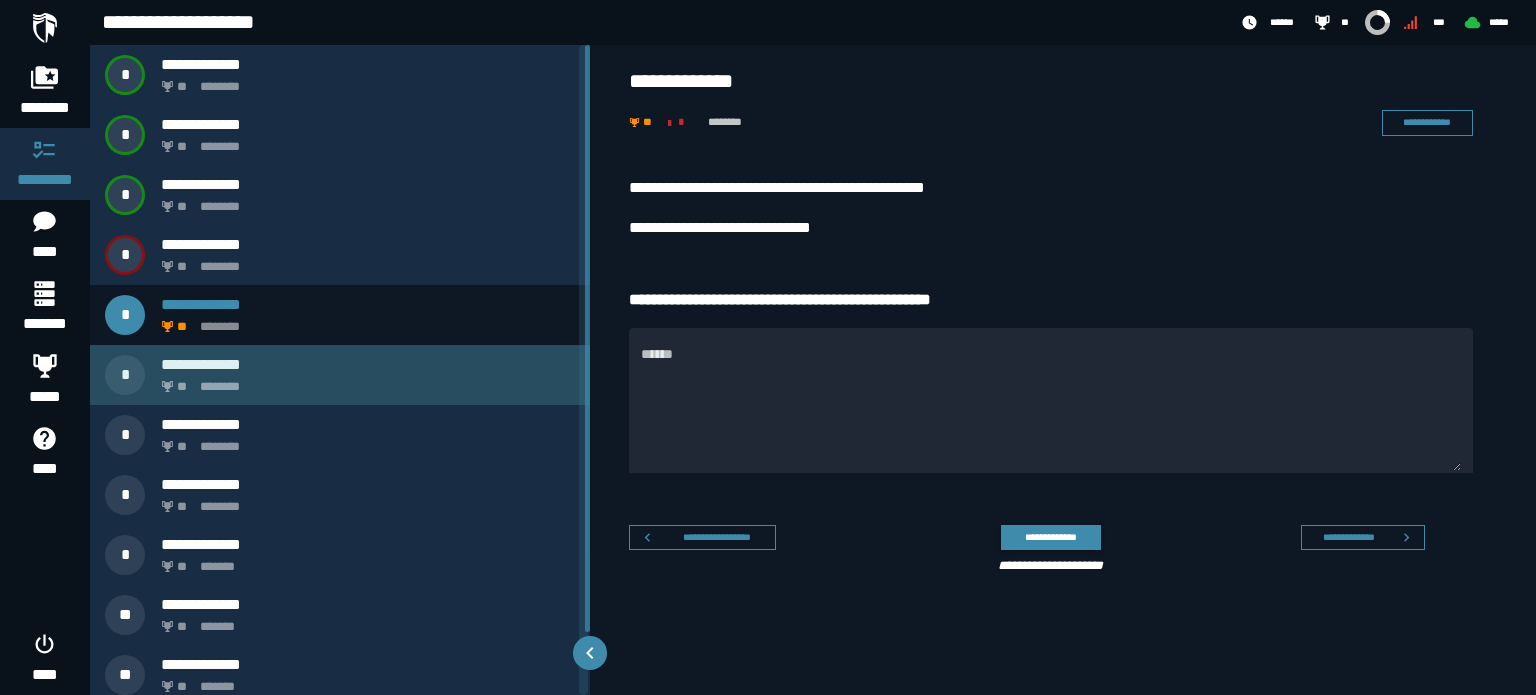 click on "** ********" at bounding box center (364, 381) 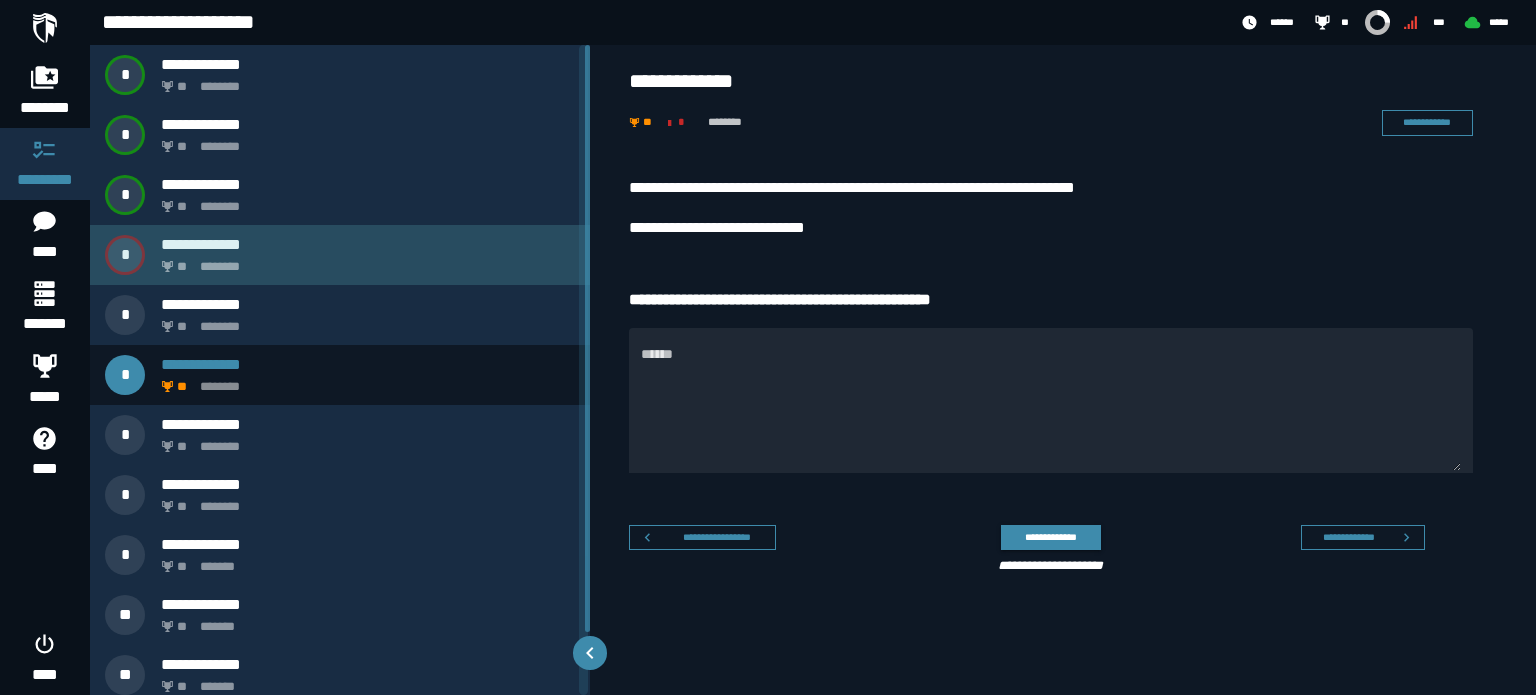 click on "** ********" at bounding box center [364, 261] 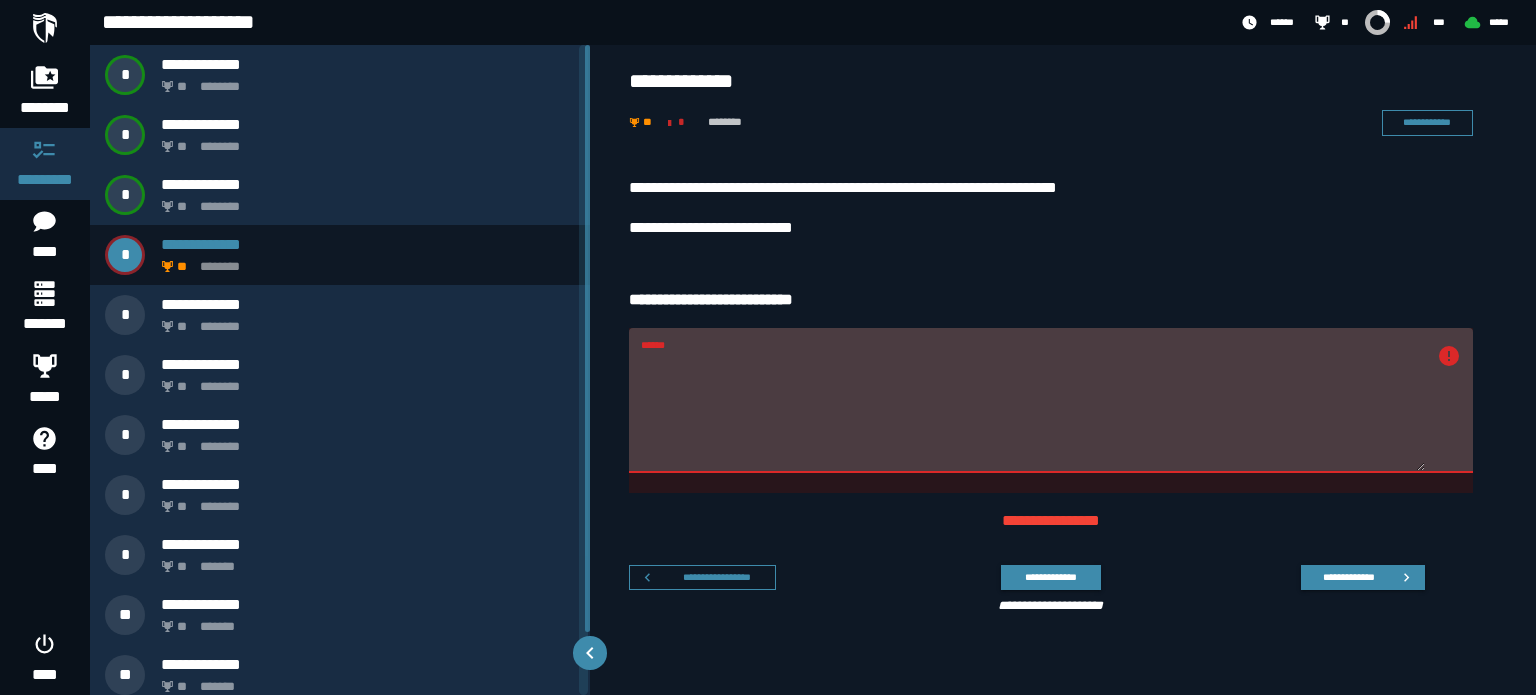click on "******" at bounding box center (1033, 412) 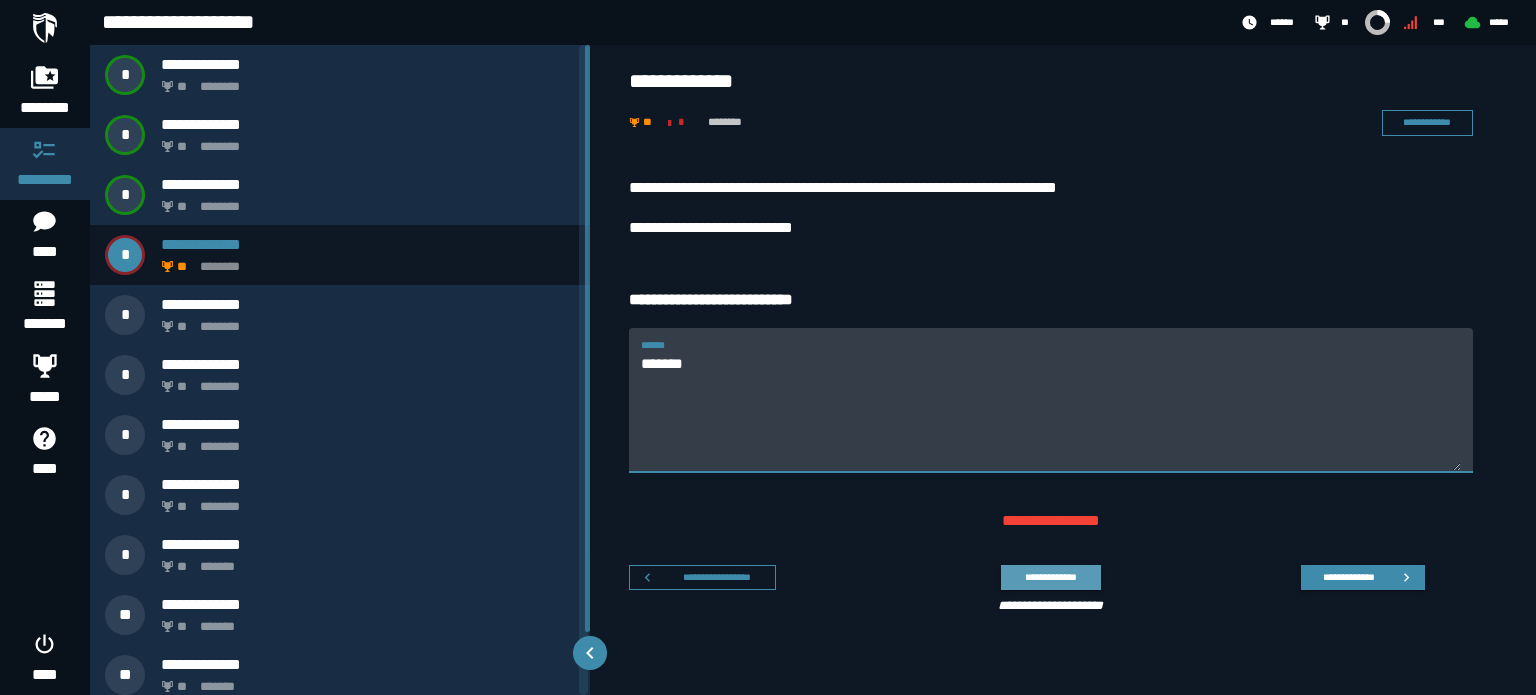 type on "*******" 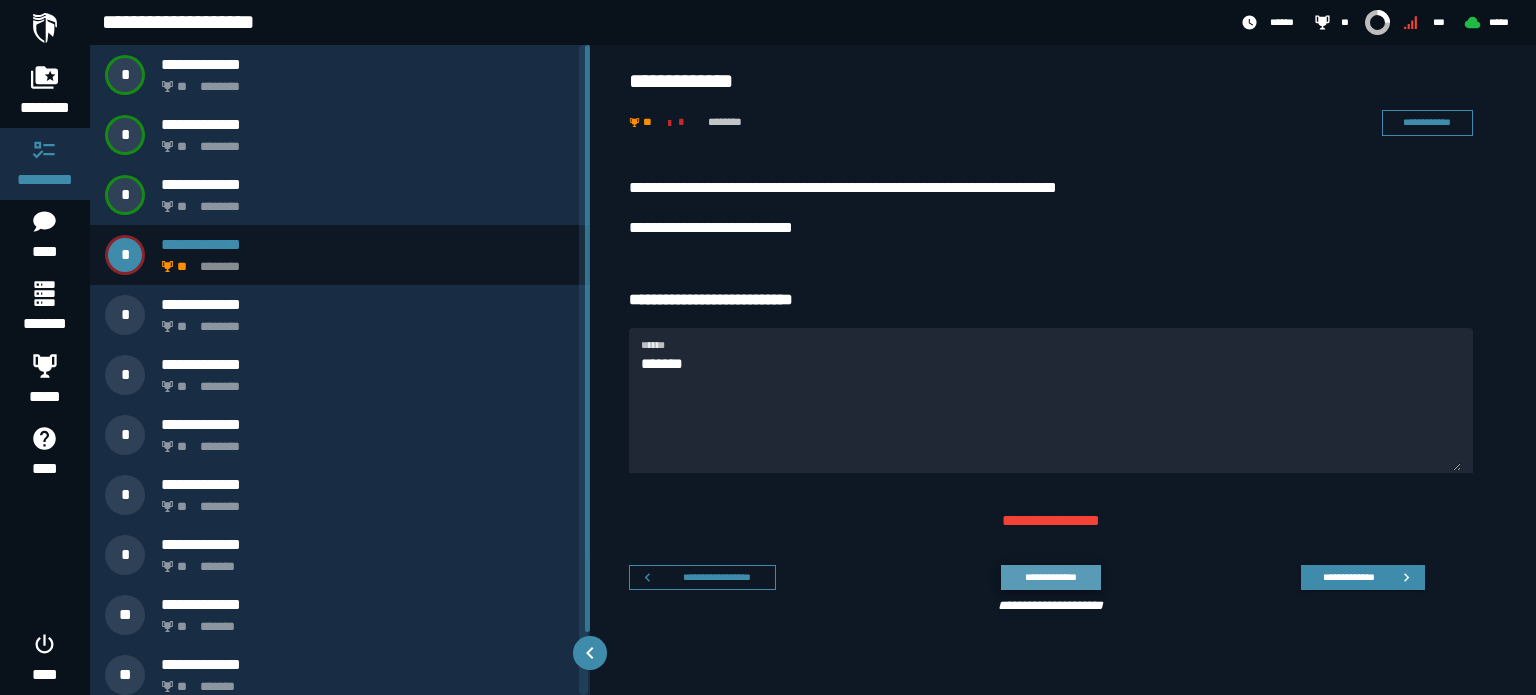 click on "**********" at bounding box center (1050, 577) 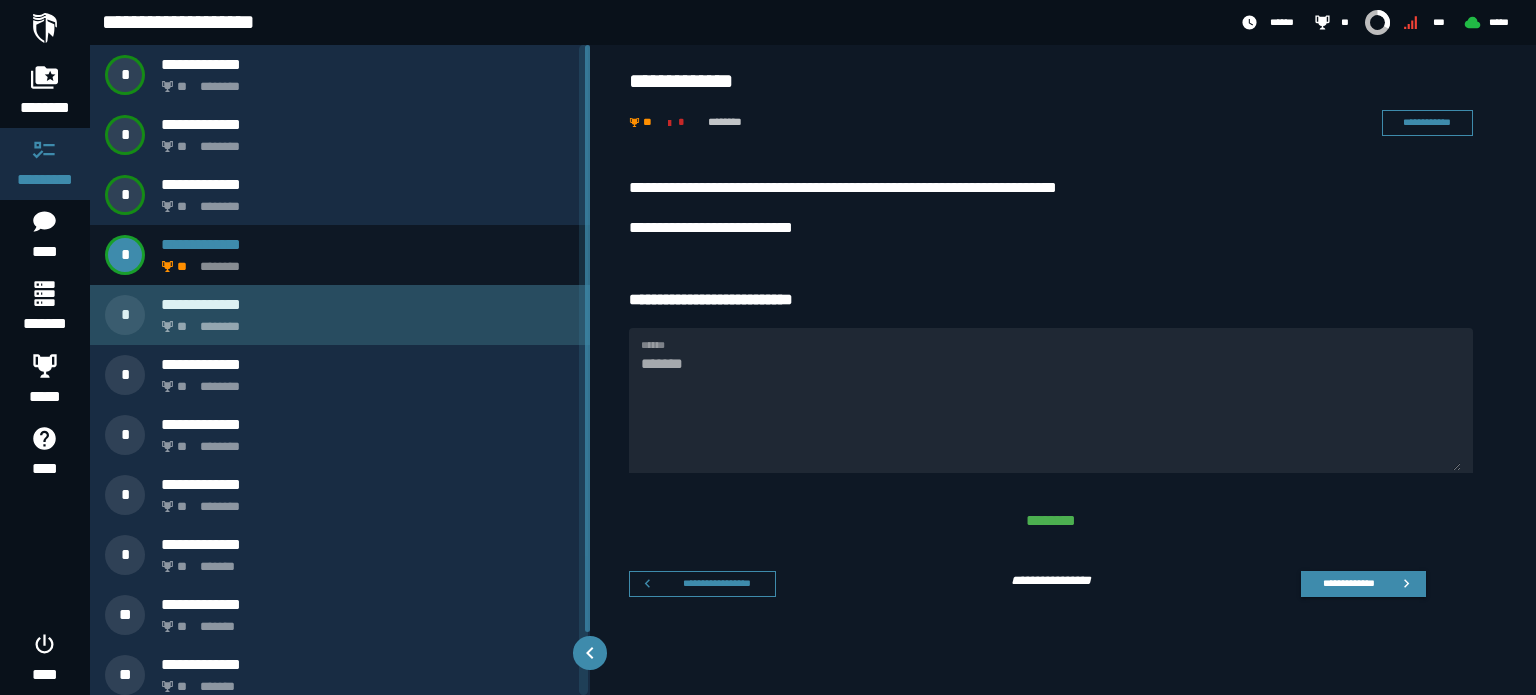 click on "**********" at bounding box center [340, 315] 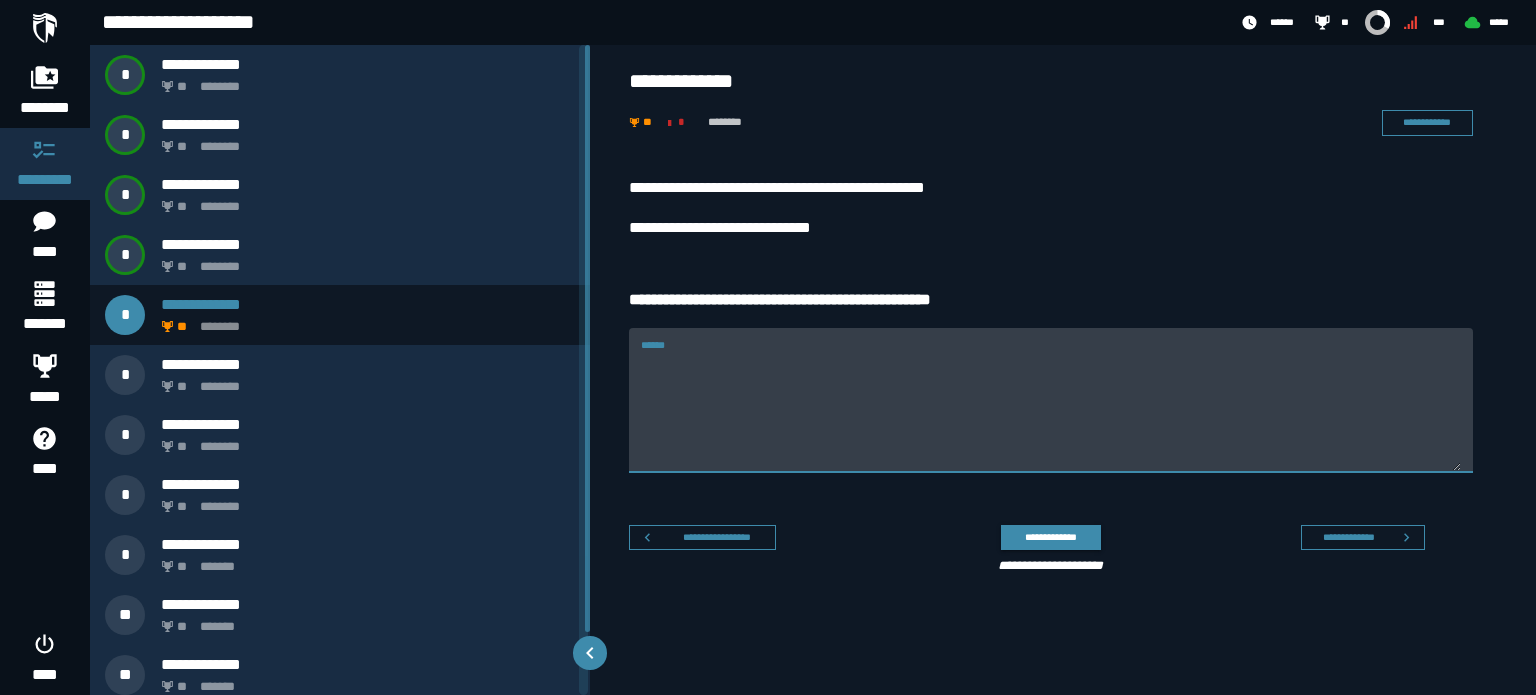 click on "******" at bounding box center [1051, 400] 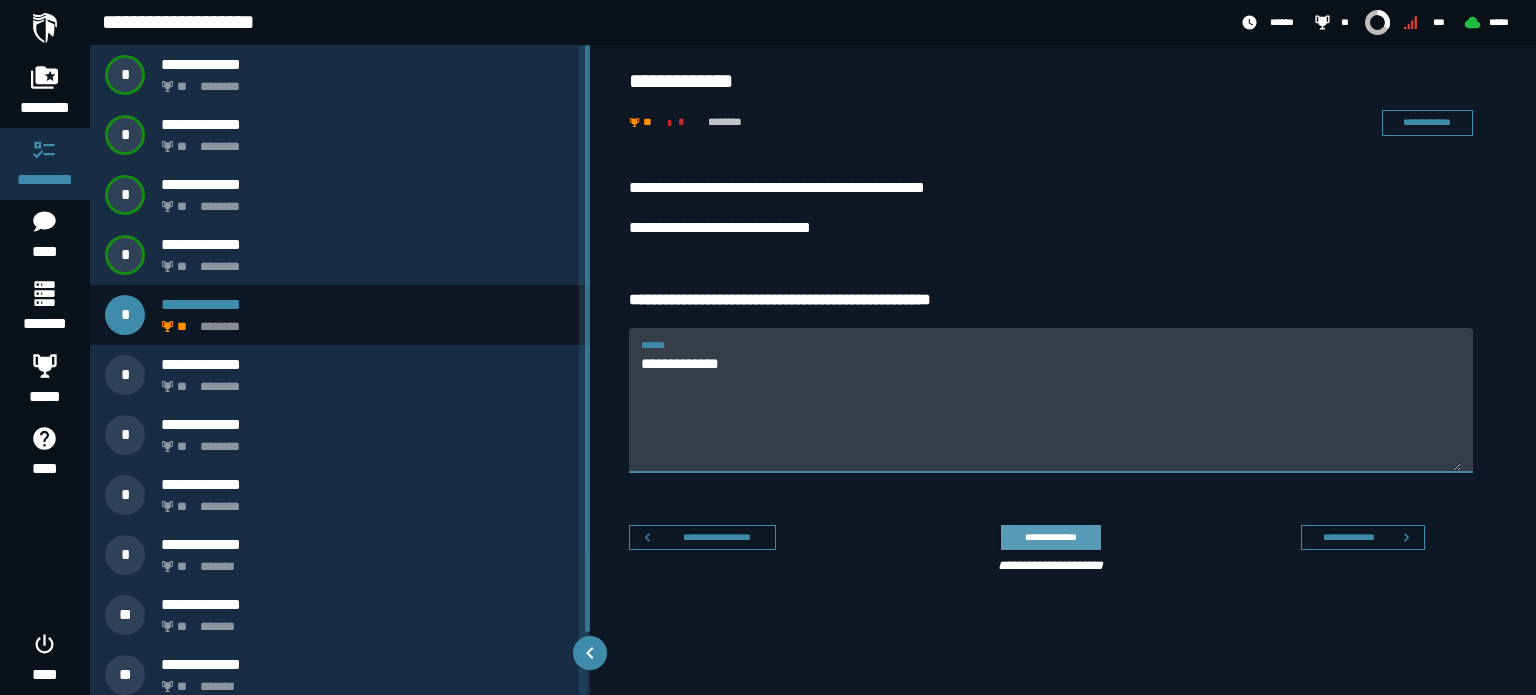 type on "**********" 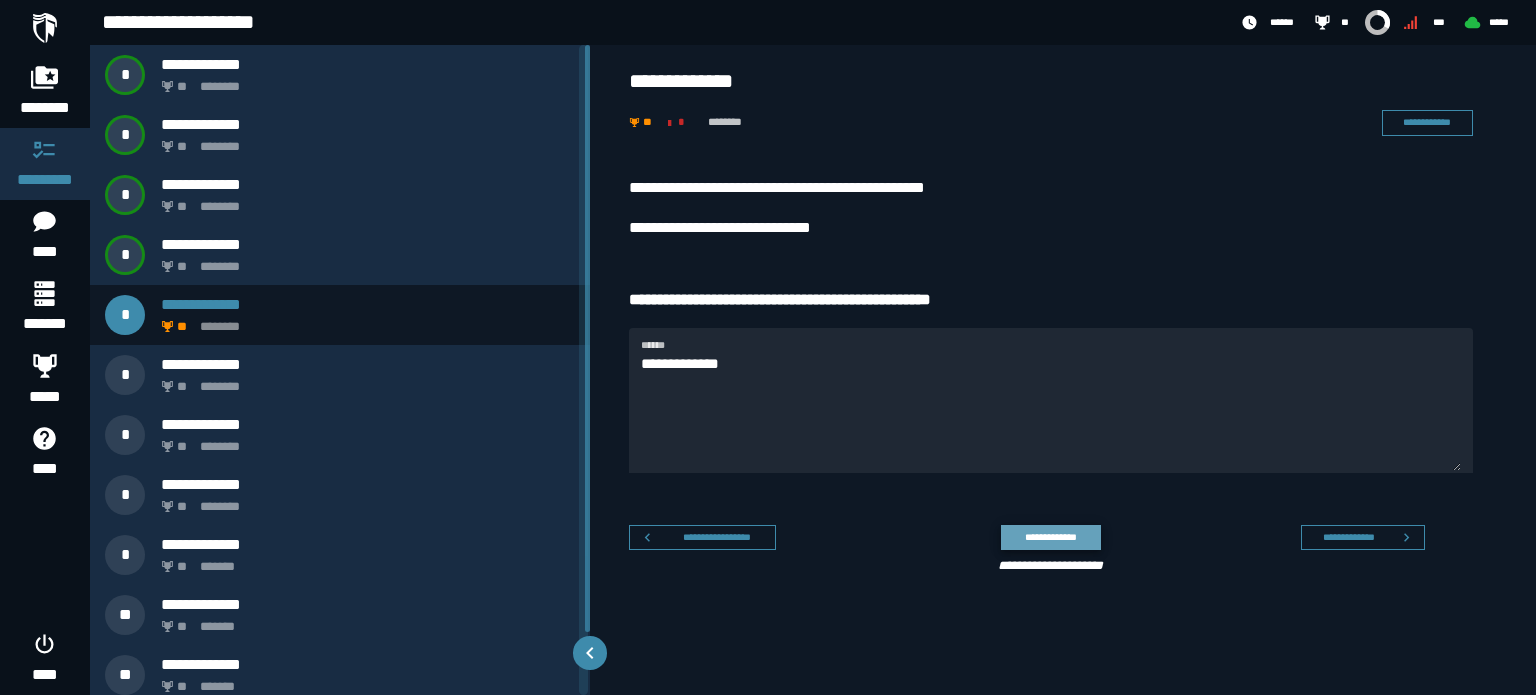 click on "**********" at bounding box center [1050, 537] 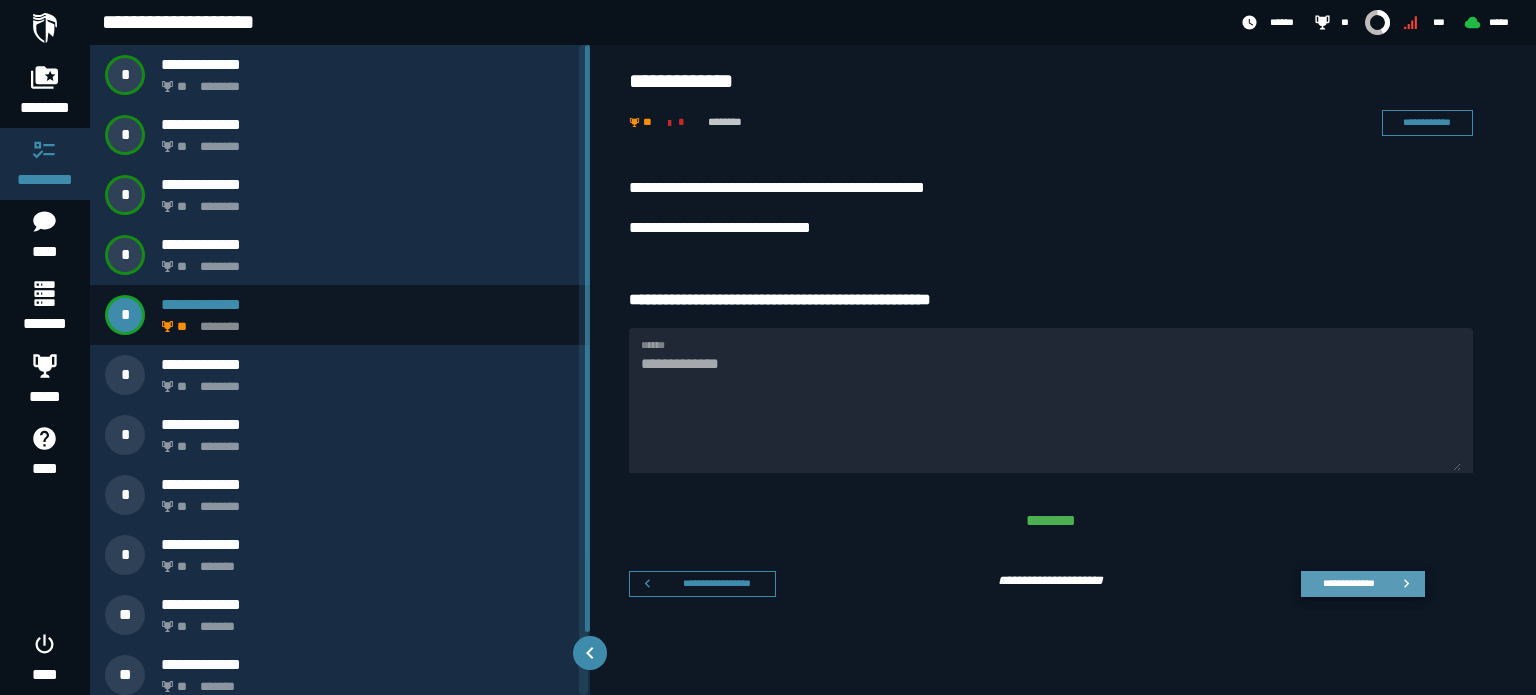 click on "**********" at bounding box center (1348, 583) 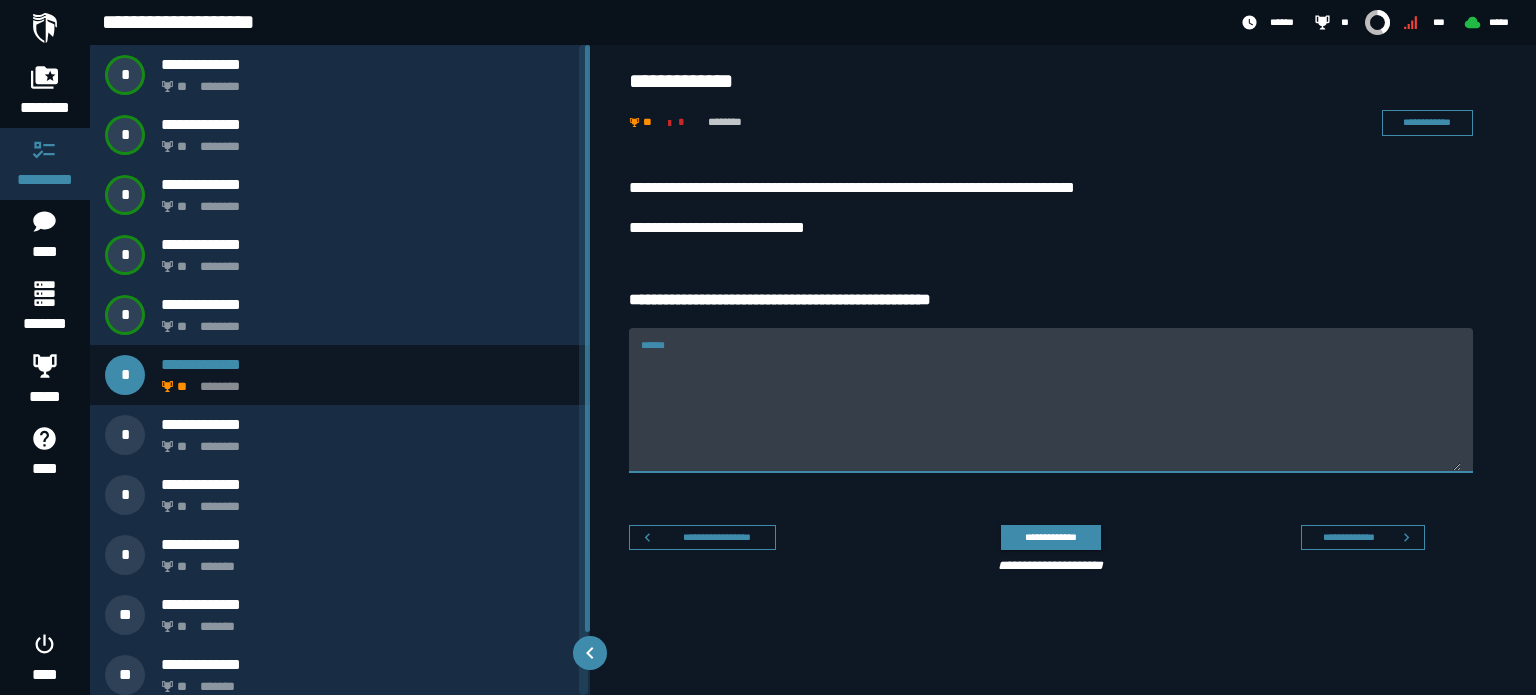 click on "******" at bounding box center [1051, 400] 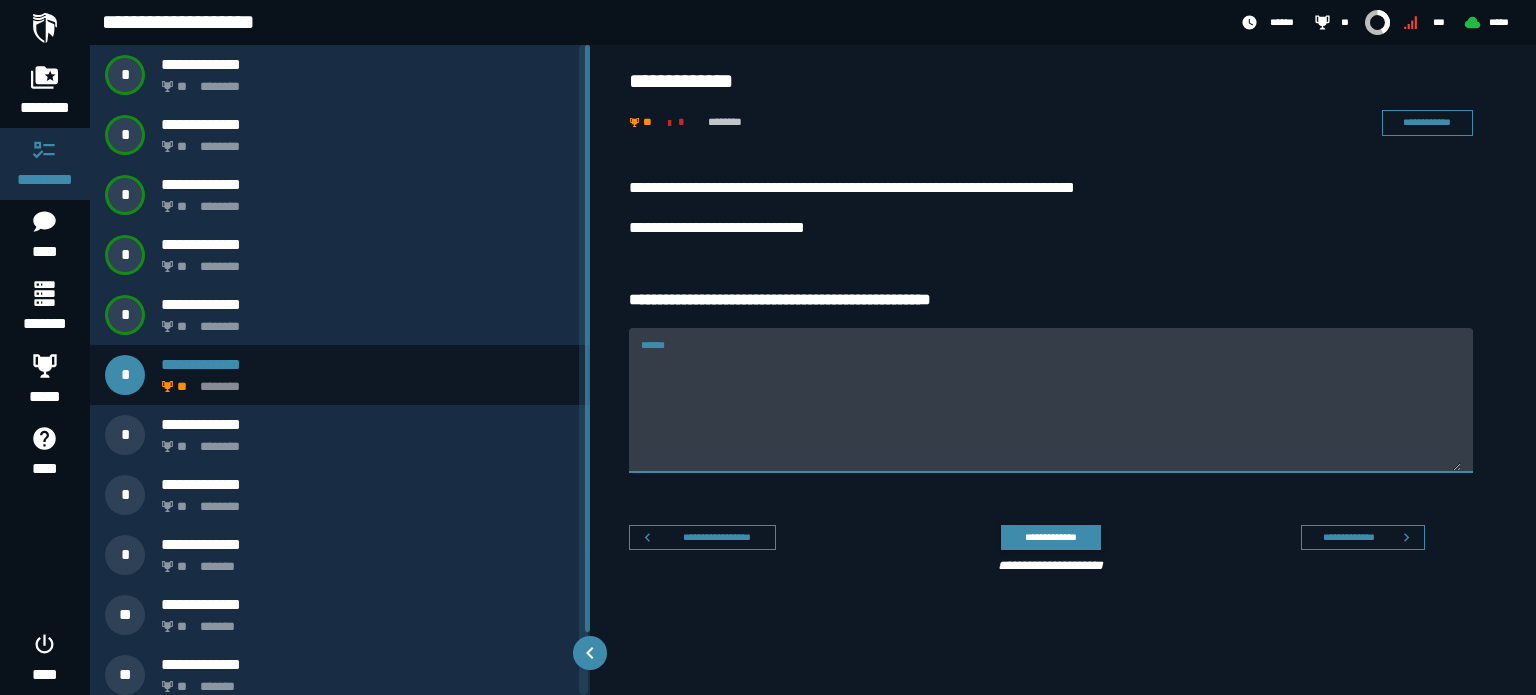 paste on "**********" 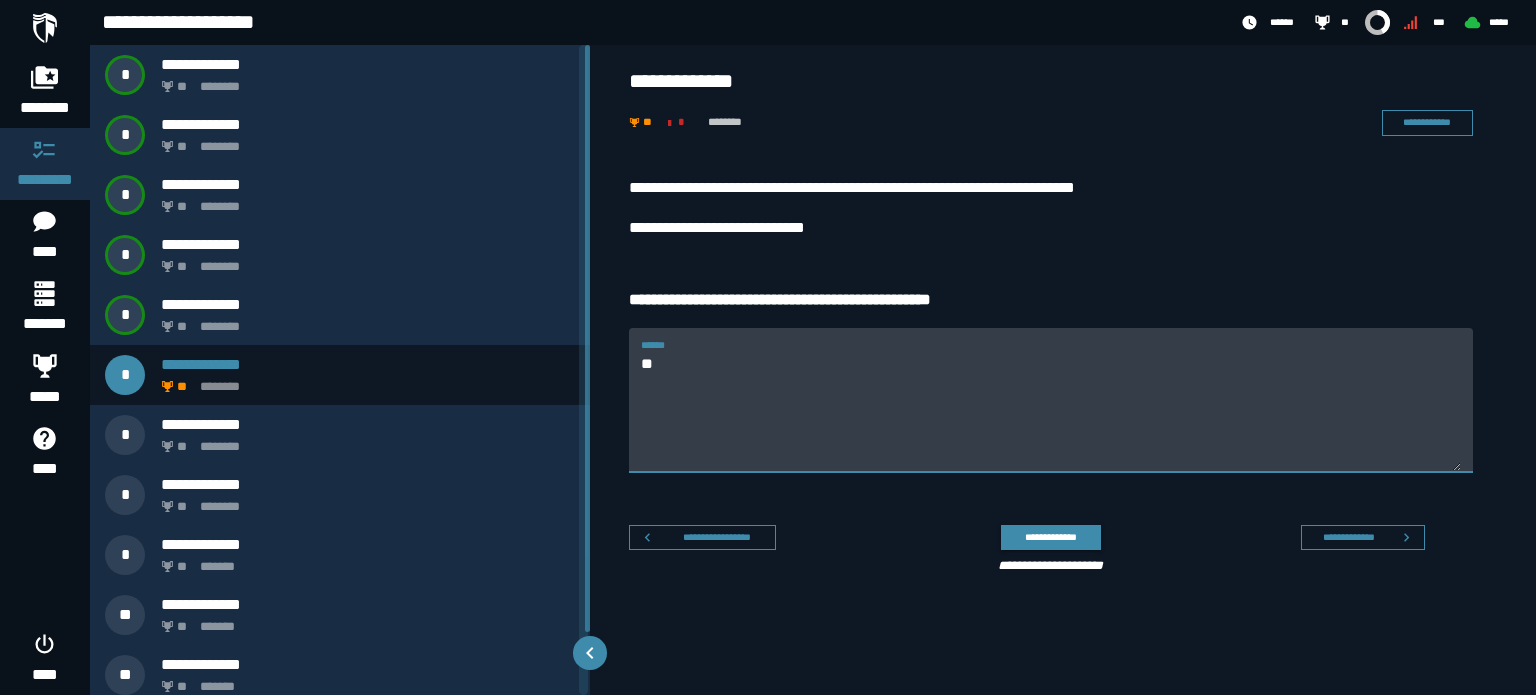 type on "*" 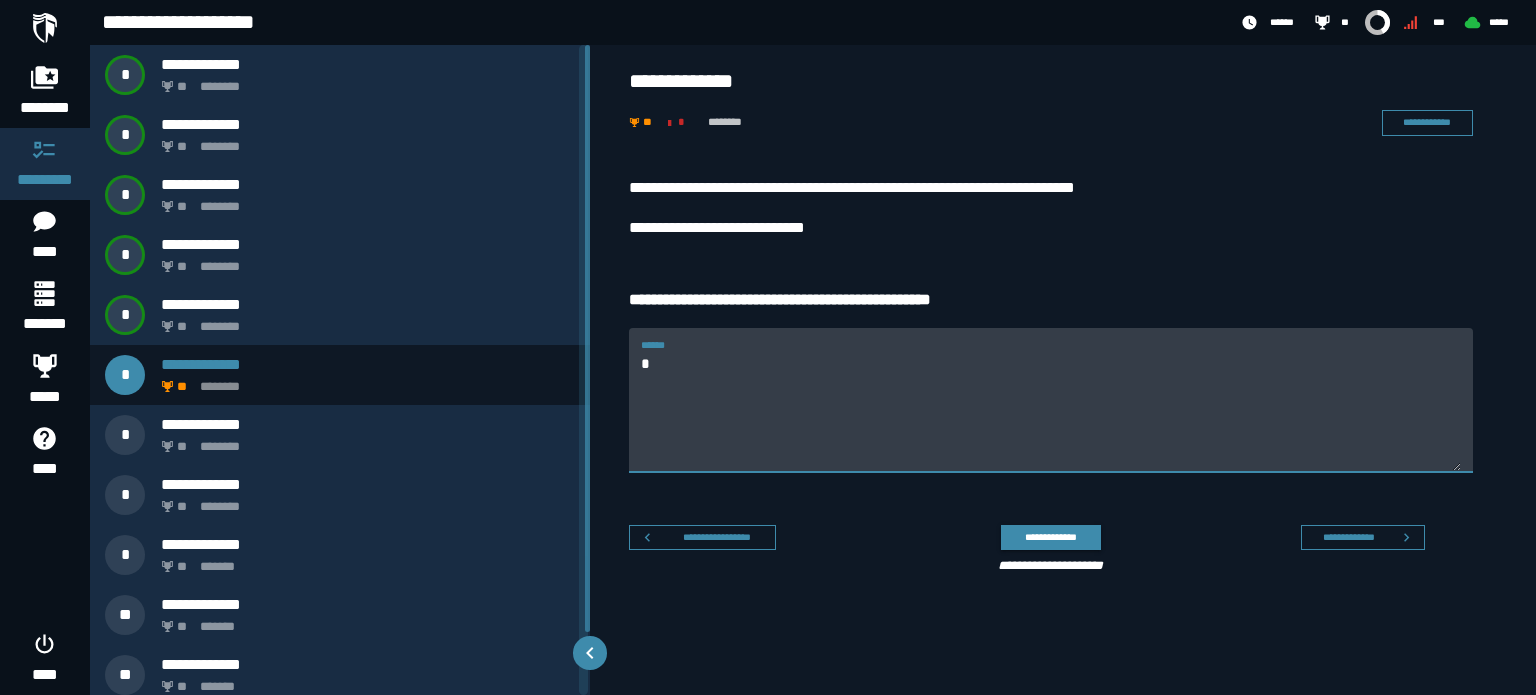 type 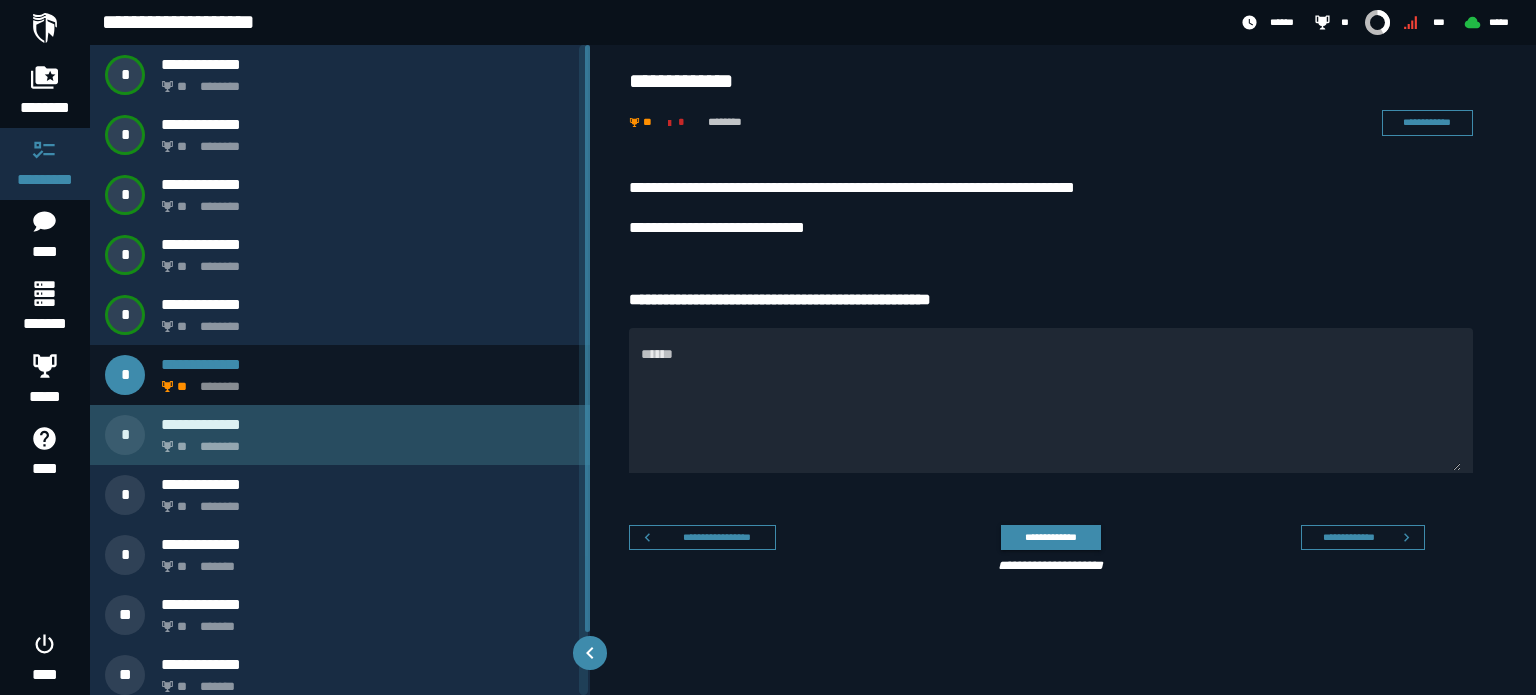 click on "**********" at bounding box center [368, 424] 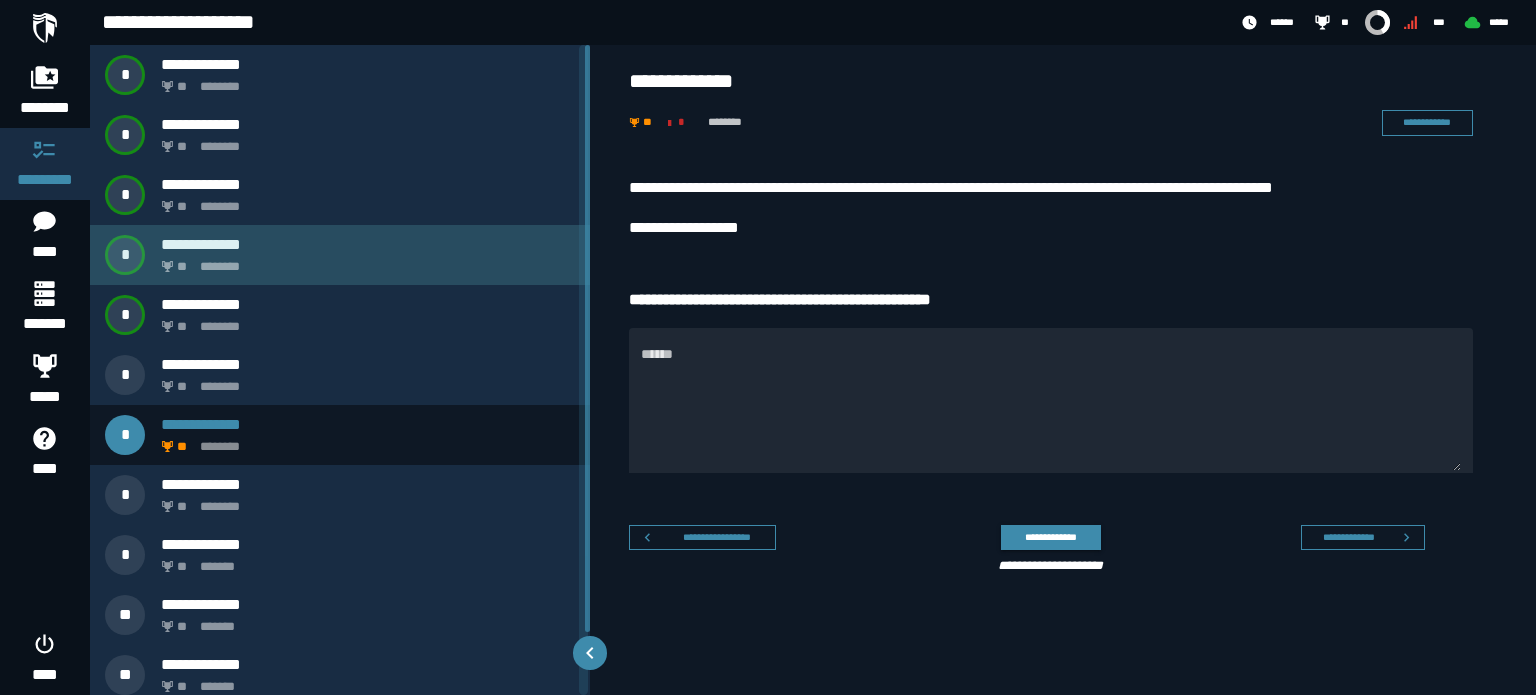 click on "** ********" at bounding box center (364, 261) 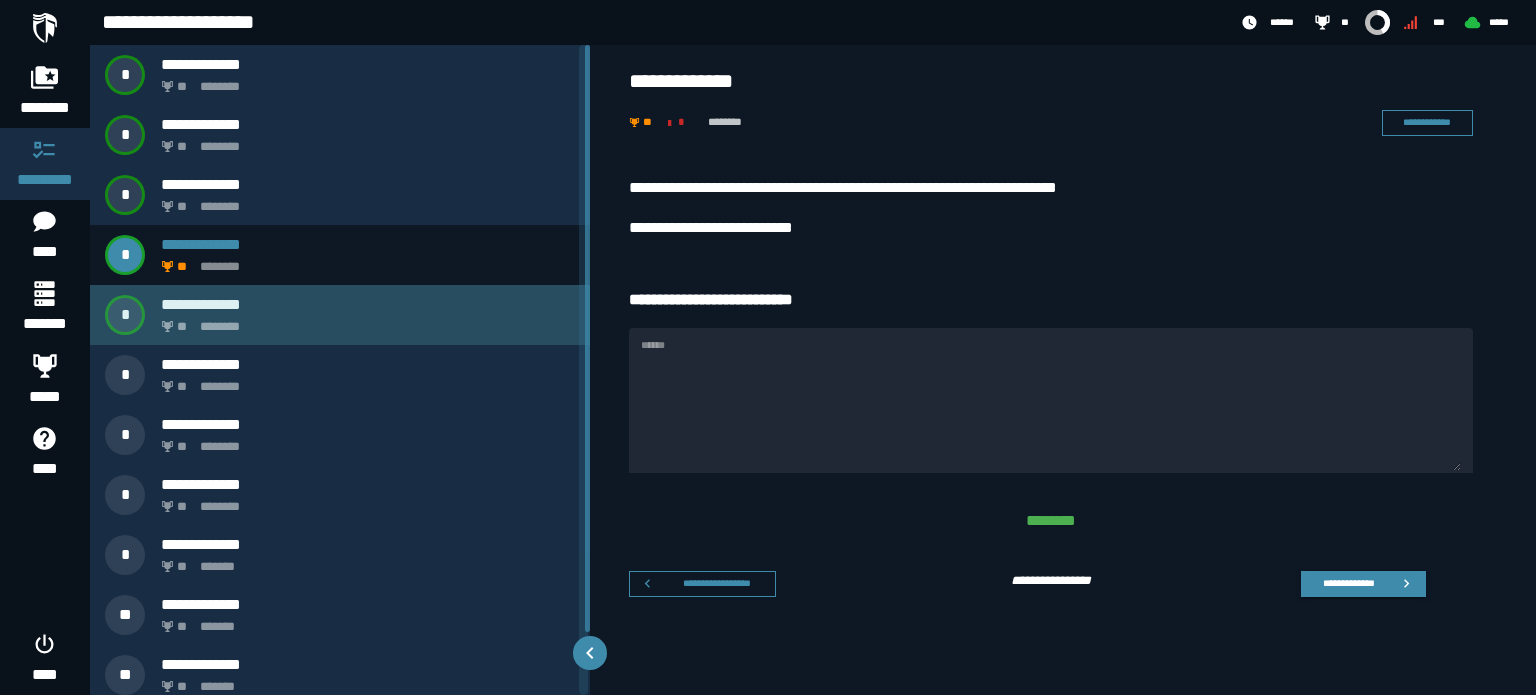 click on "**********" at bounding box center [368, 304] 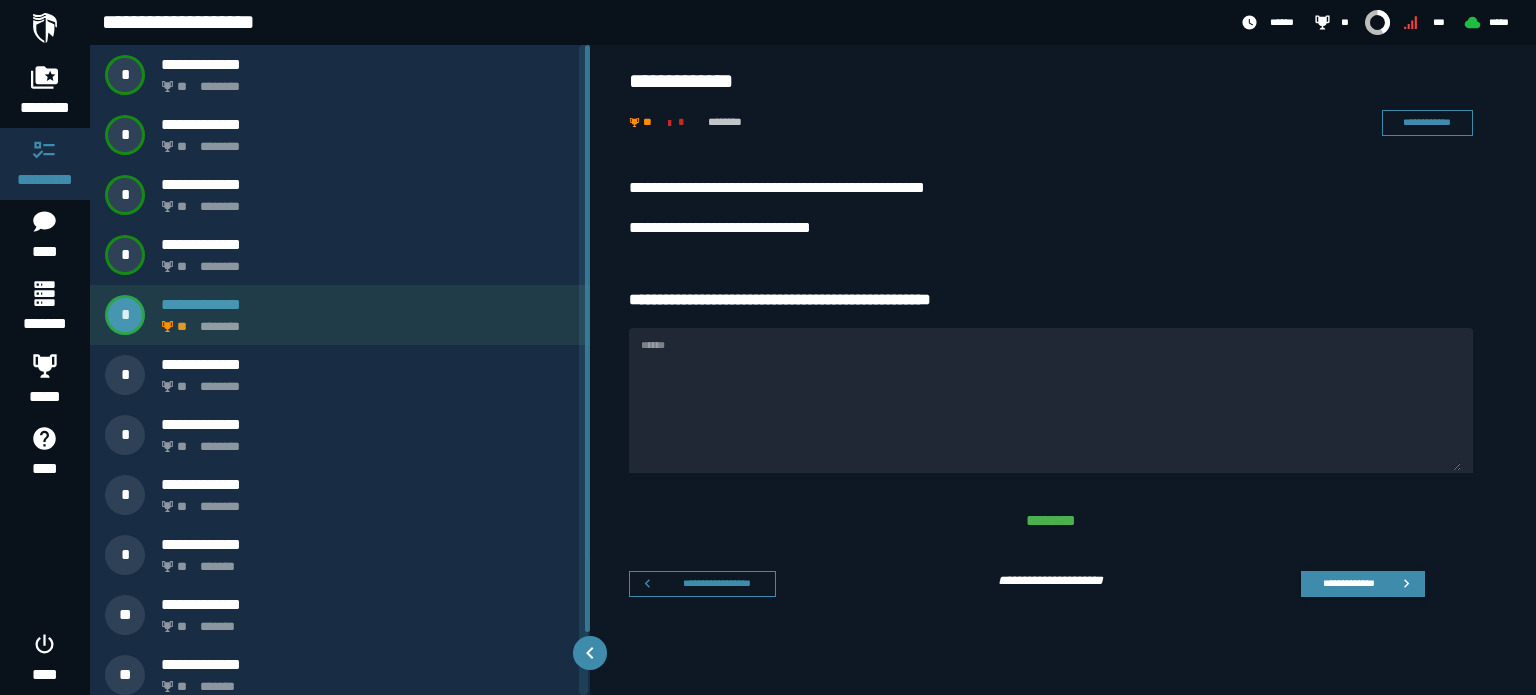 click on "**********" at bounding box center [368, 304] 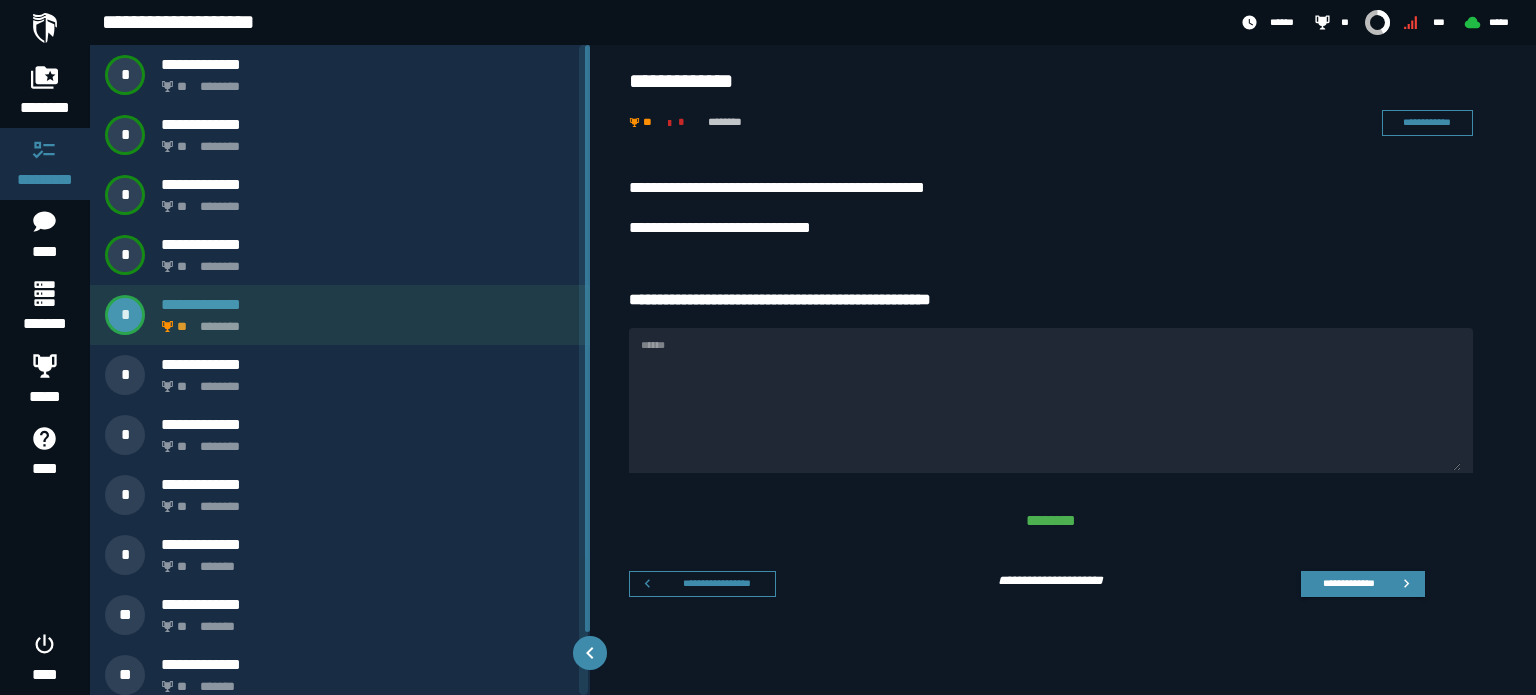 click on "**********" at bounding box center (368, 304) 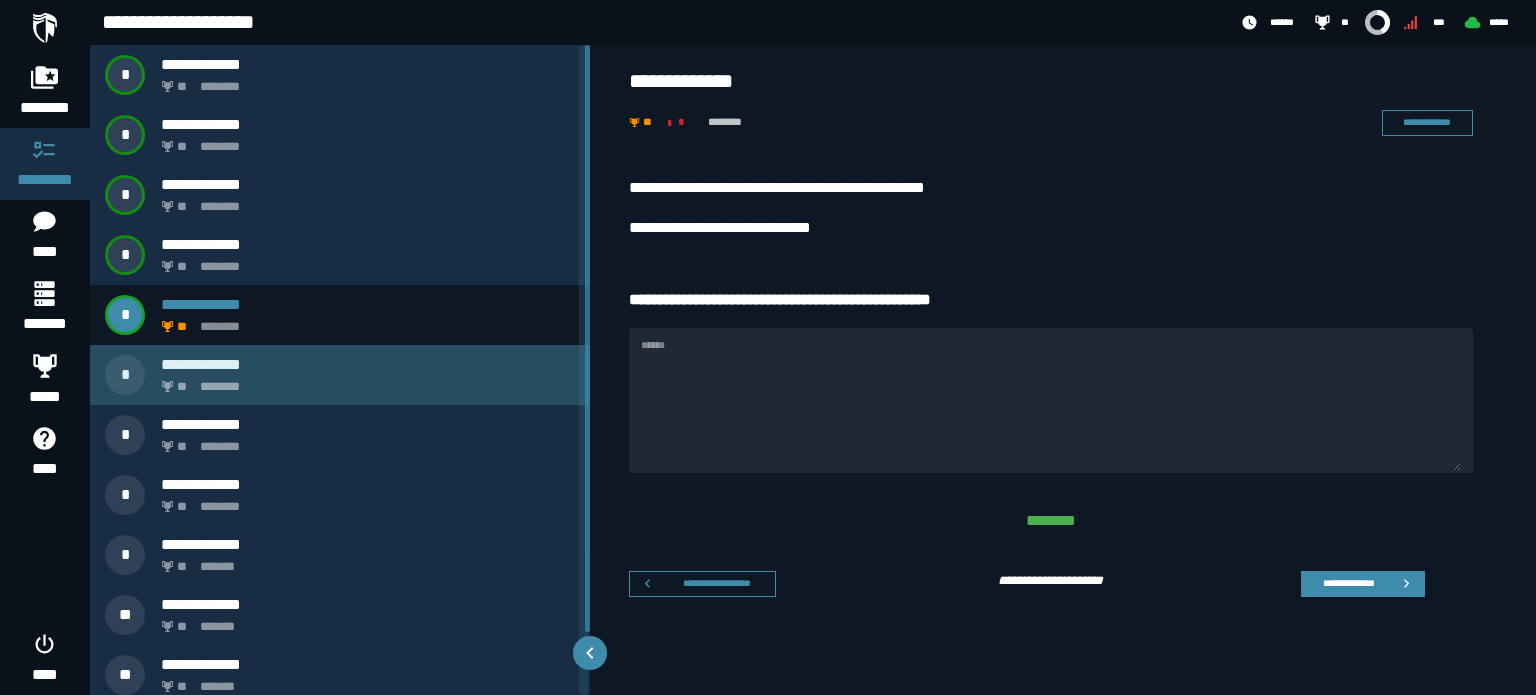 click on "** ********" at bounding box center [364, 381] 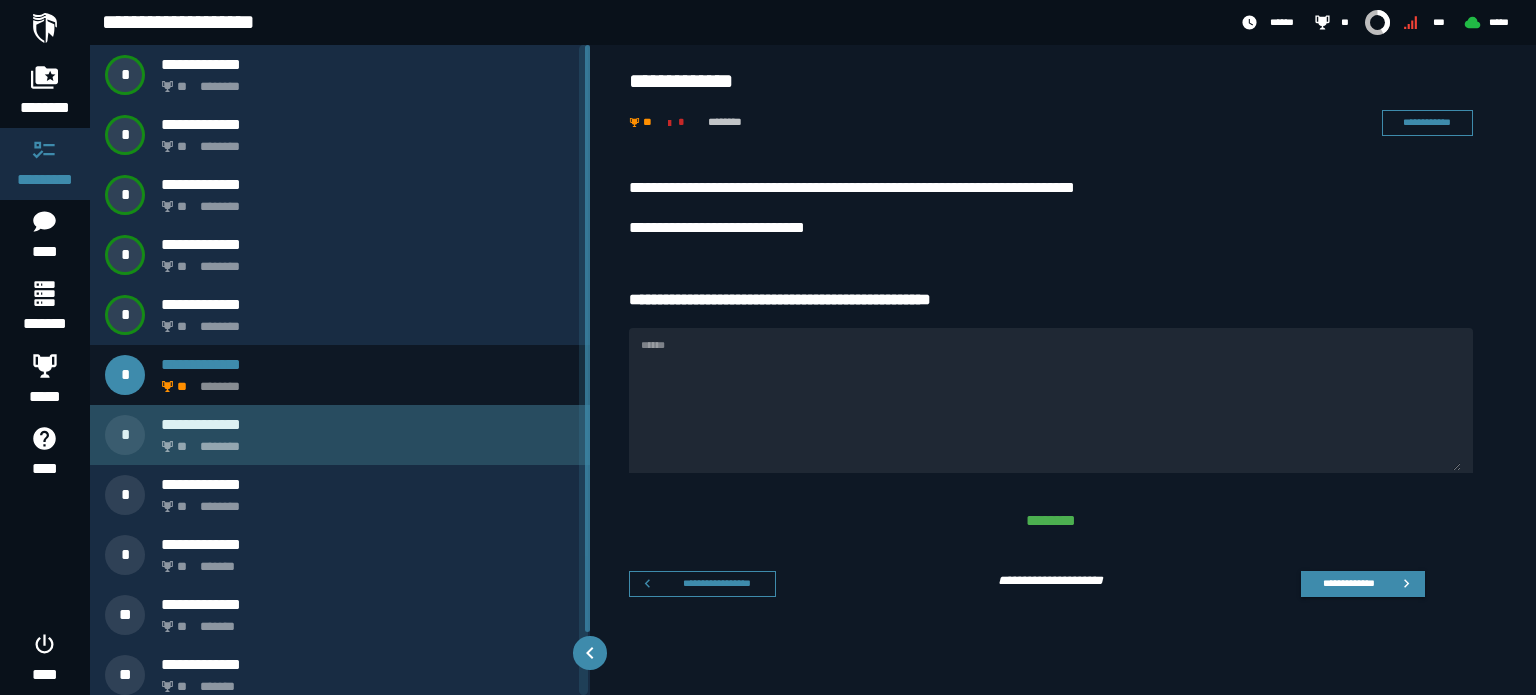 click on "** ********" at bounding box center (364, 441) 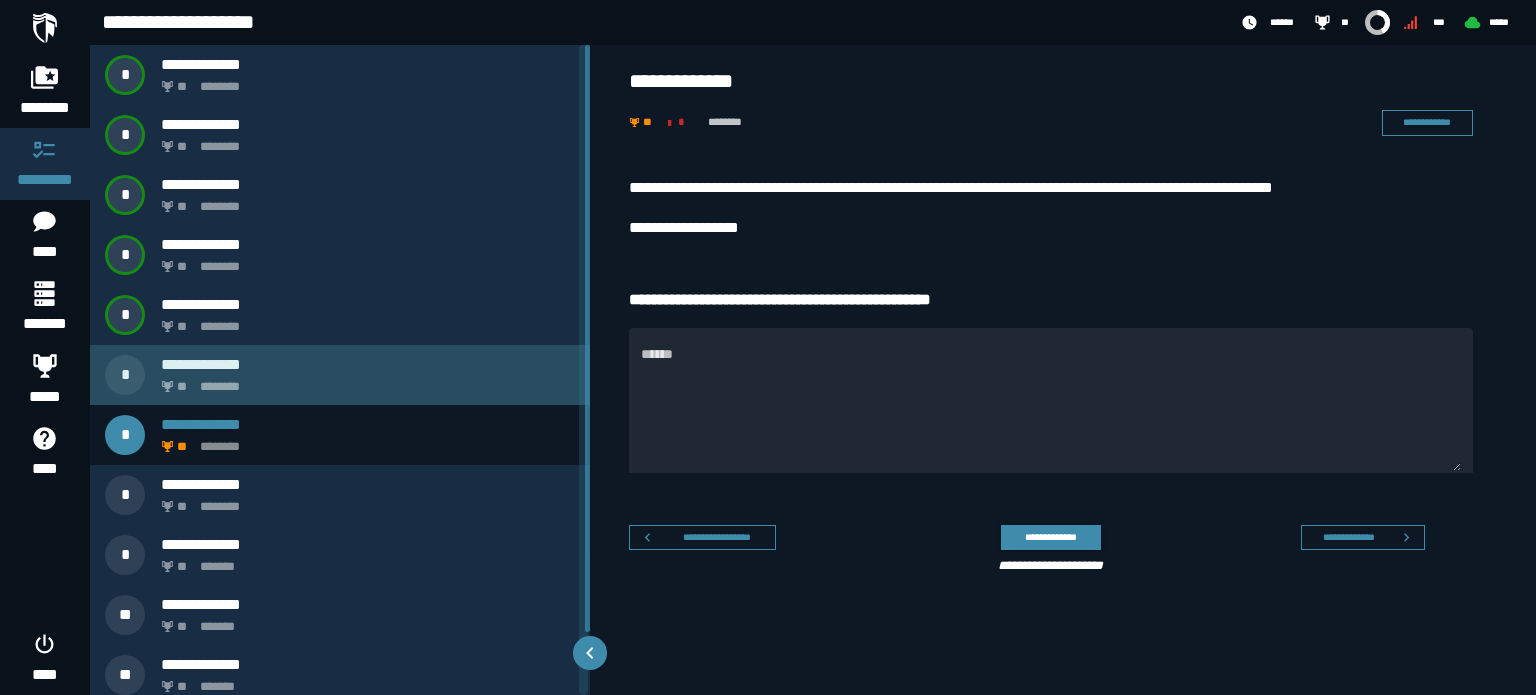 click on "**********" at bounding box center [340, 375] 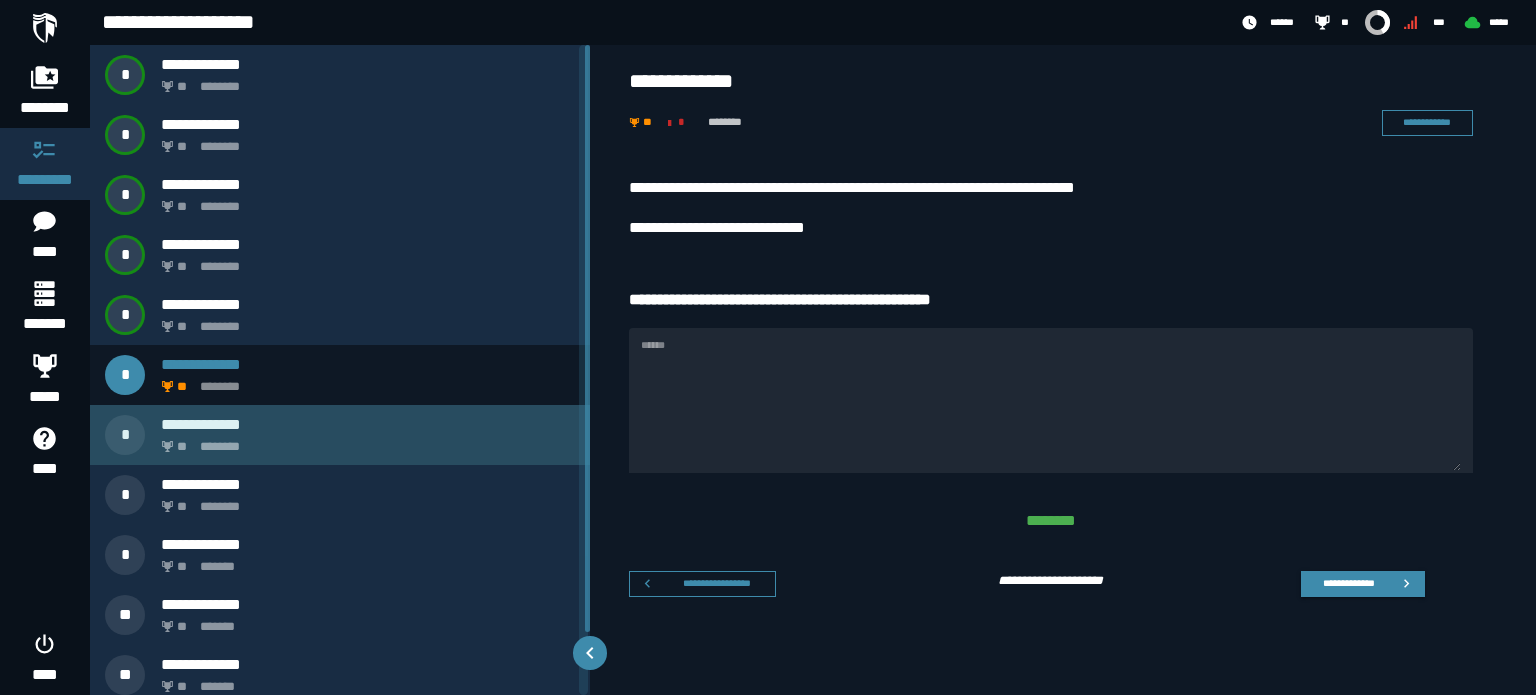 click on "**********" at bounding box center [368, 424] 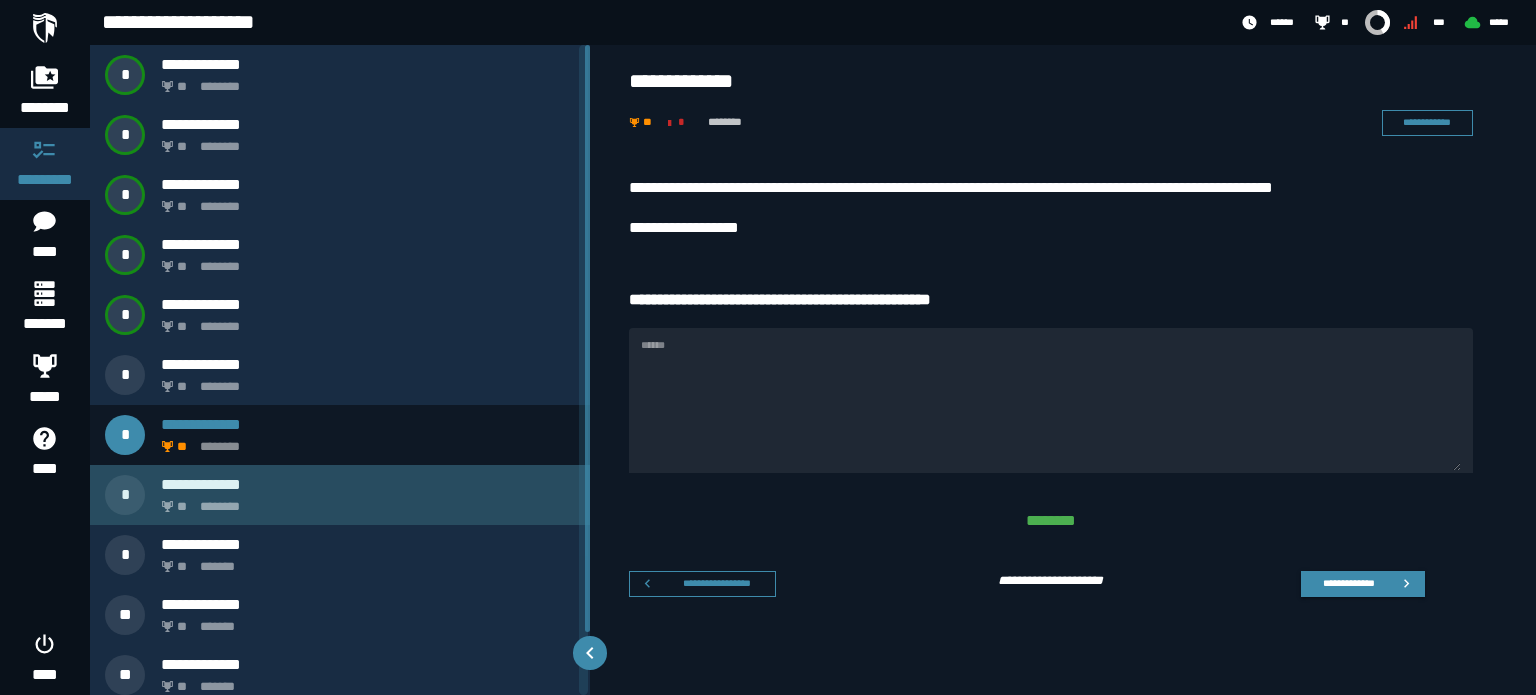 click on "**********" at bounding box center [368, 484] 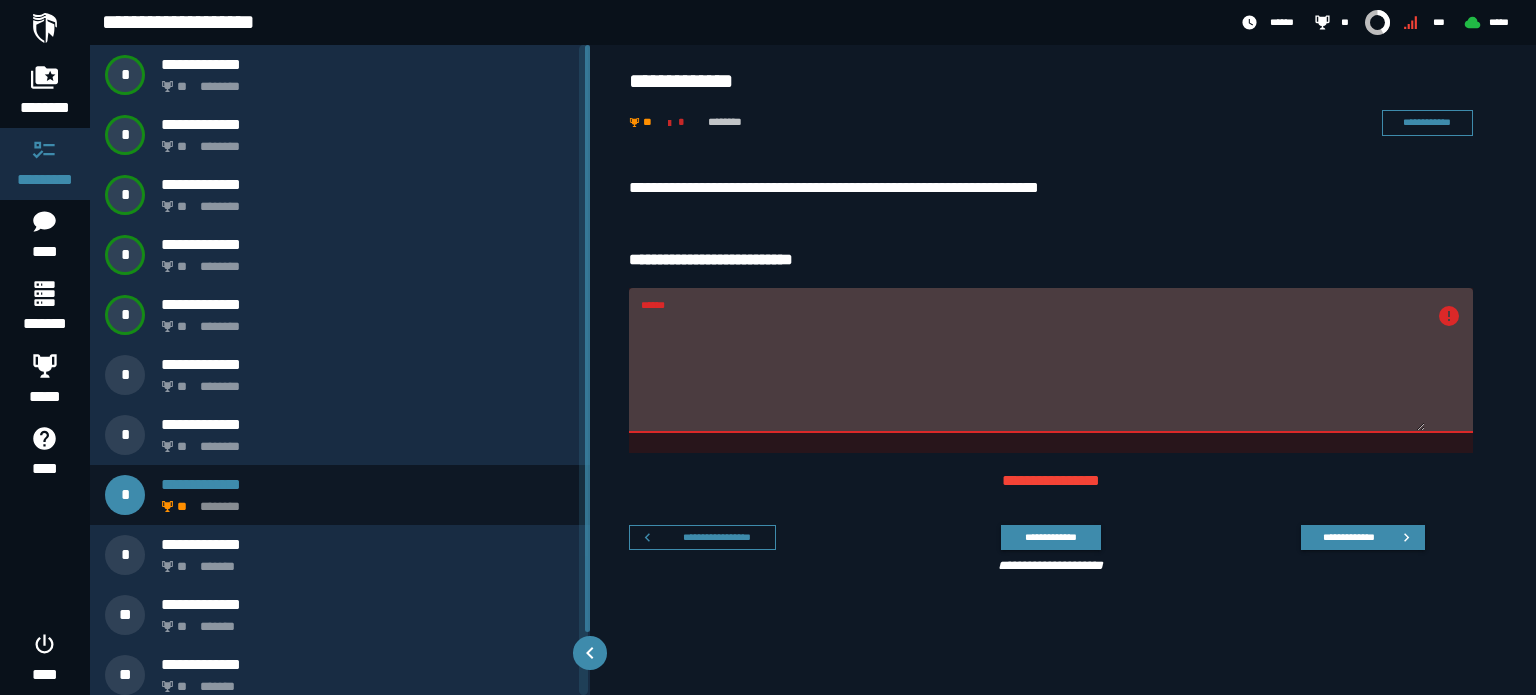 drag, startPoint x: 967, startPoint y: 321, endPoint x: 605, endPoint y: 333, distance: 362.19885 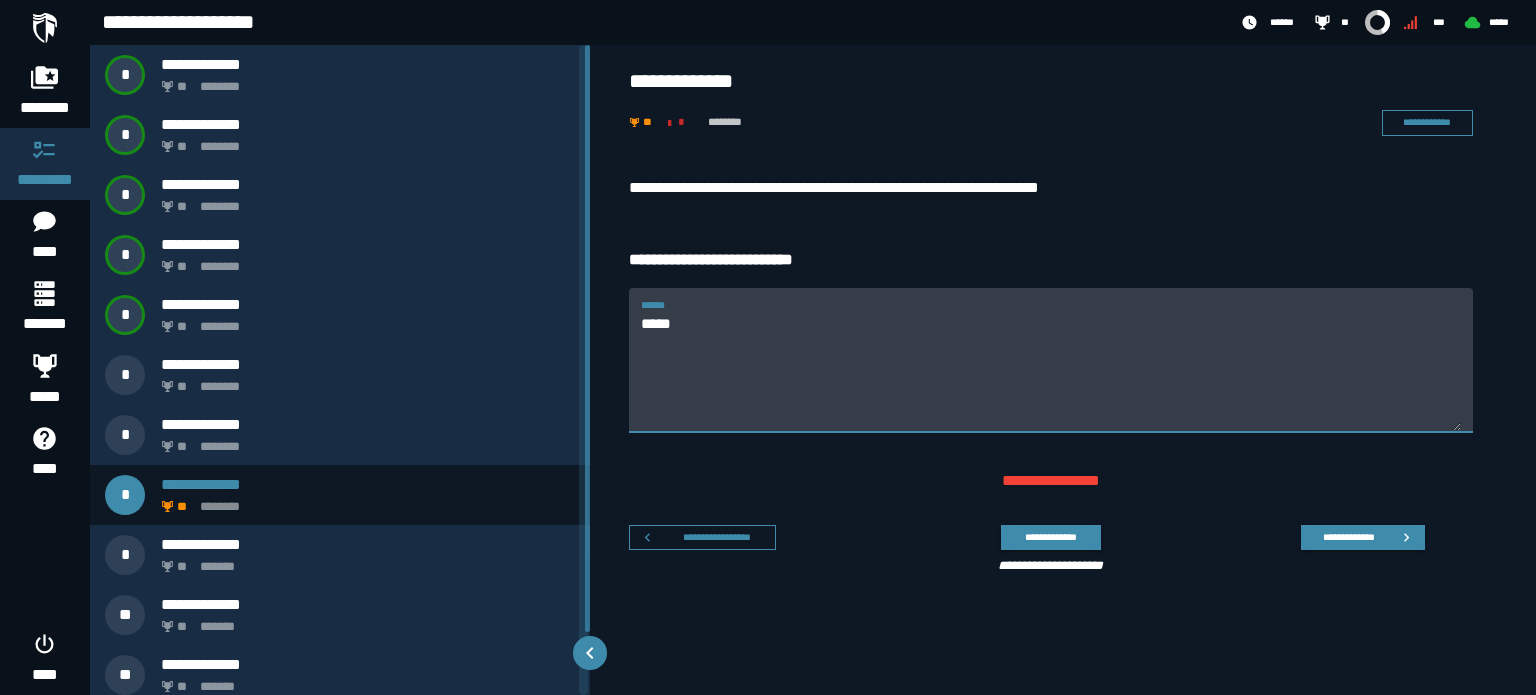 drag, startPoint x: 724, startPoint y: 327, endPoint x: 579, endPoint y: 280, distance: 152.42703 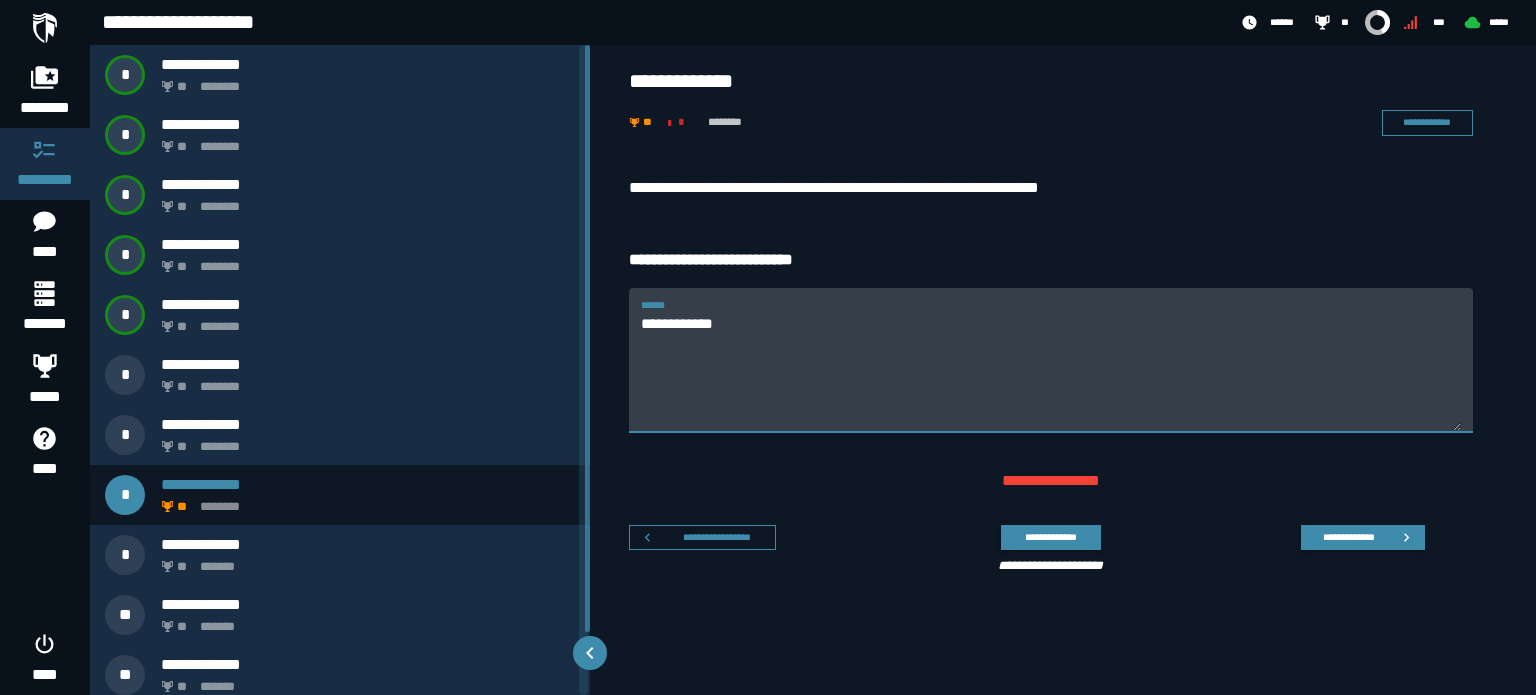 click on "**********" at bounding box center [1051, 372] 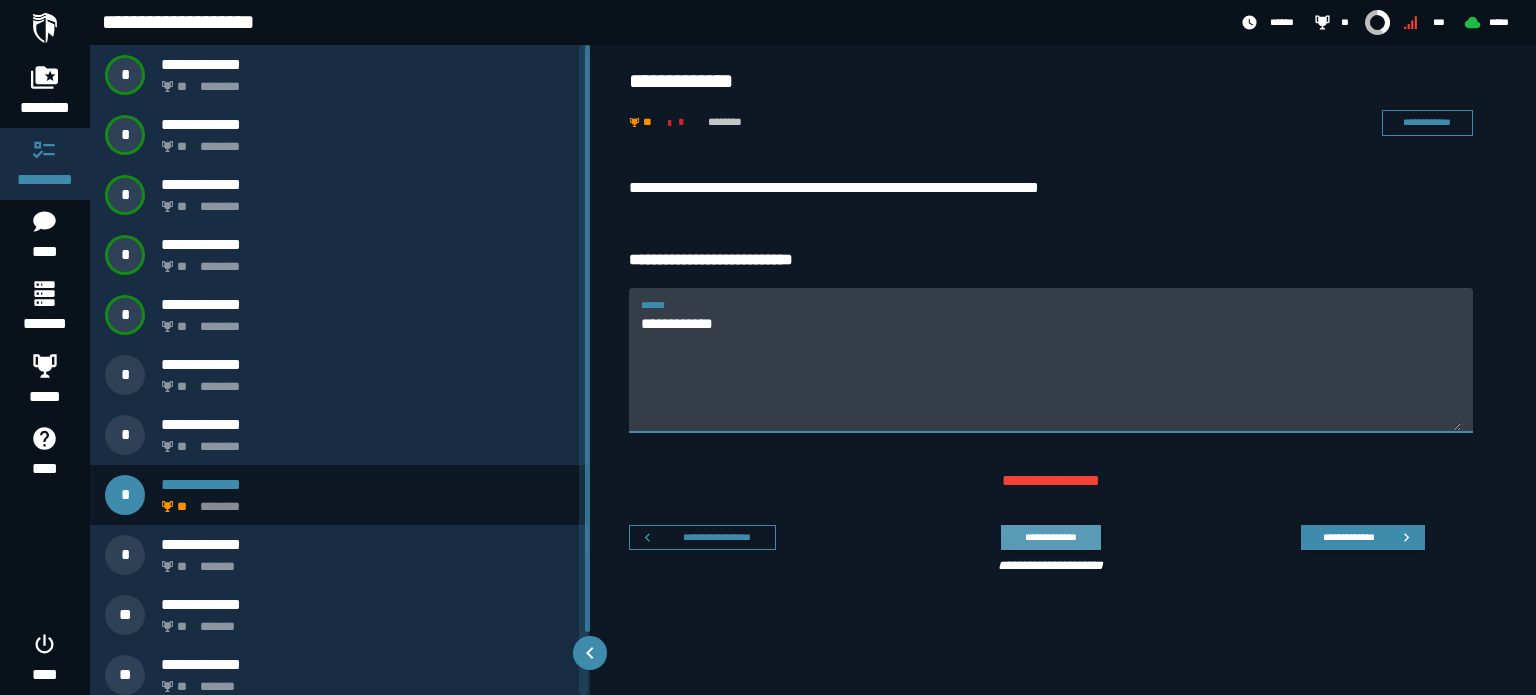 type on "**********" 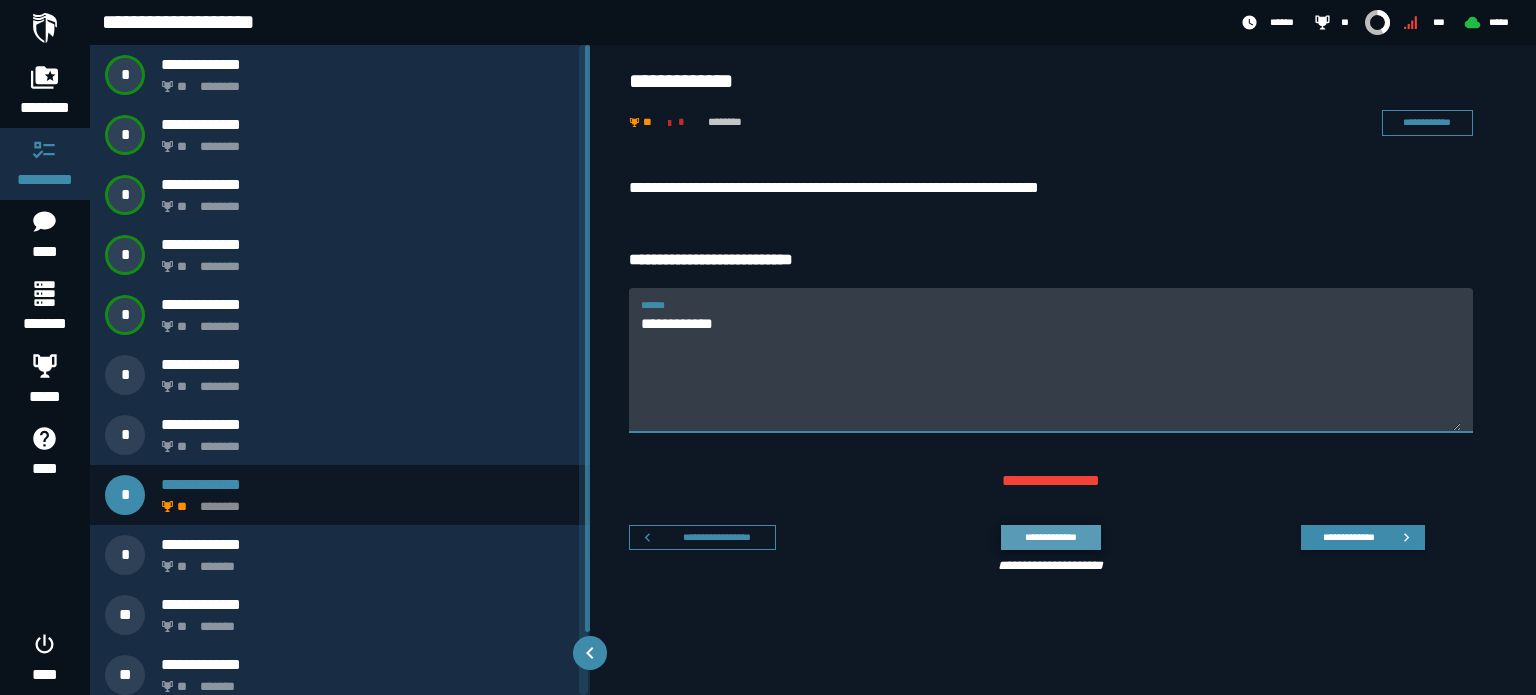 click on "**********" at bounding box center [1050, 537] 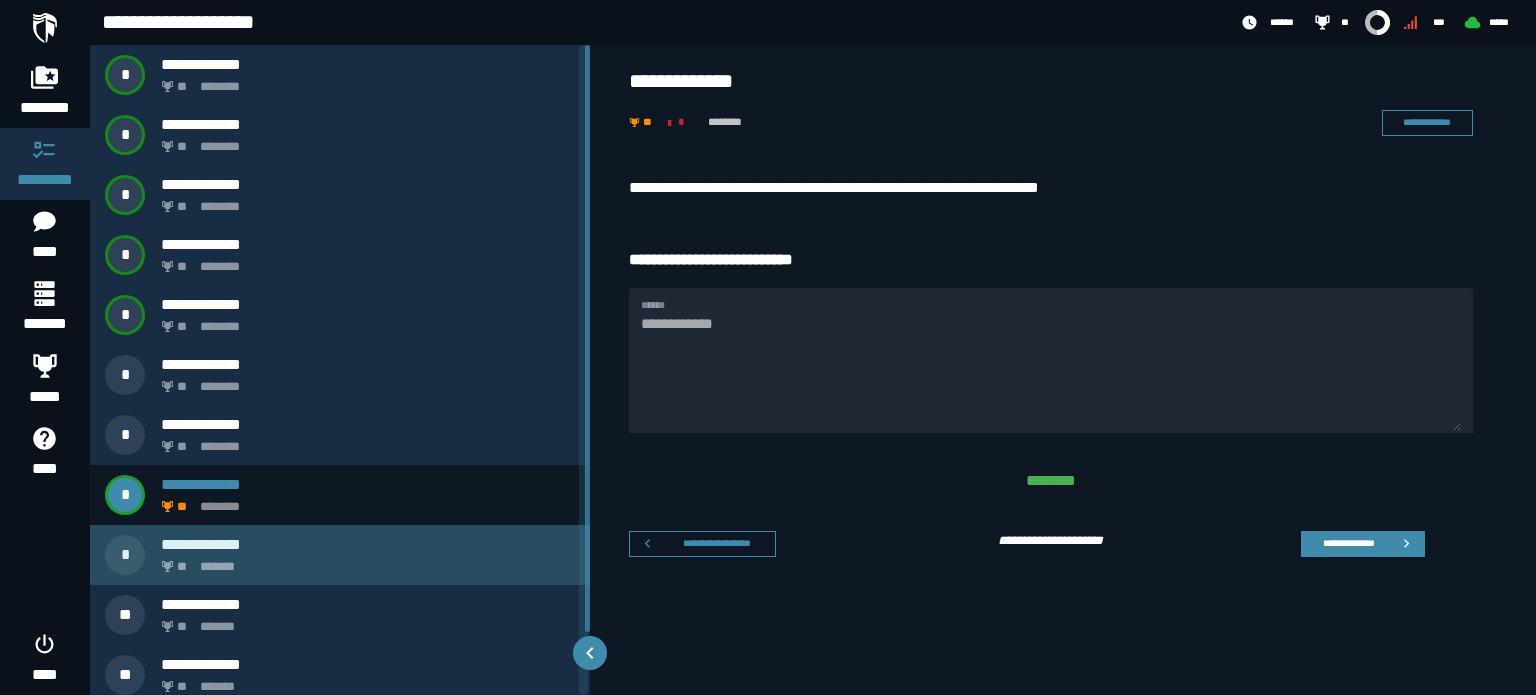 click on "**********" at bounding box center (368, 544) 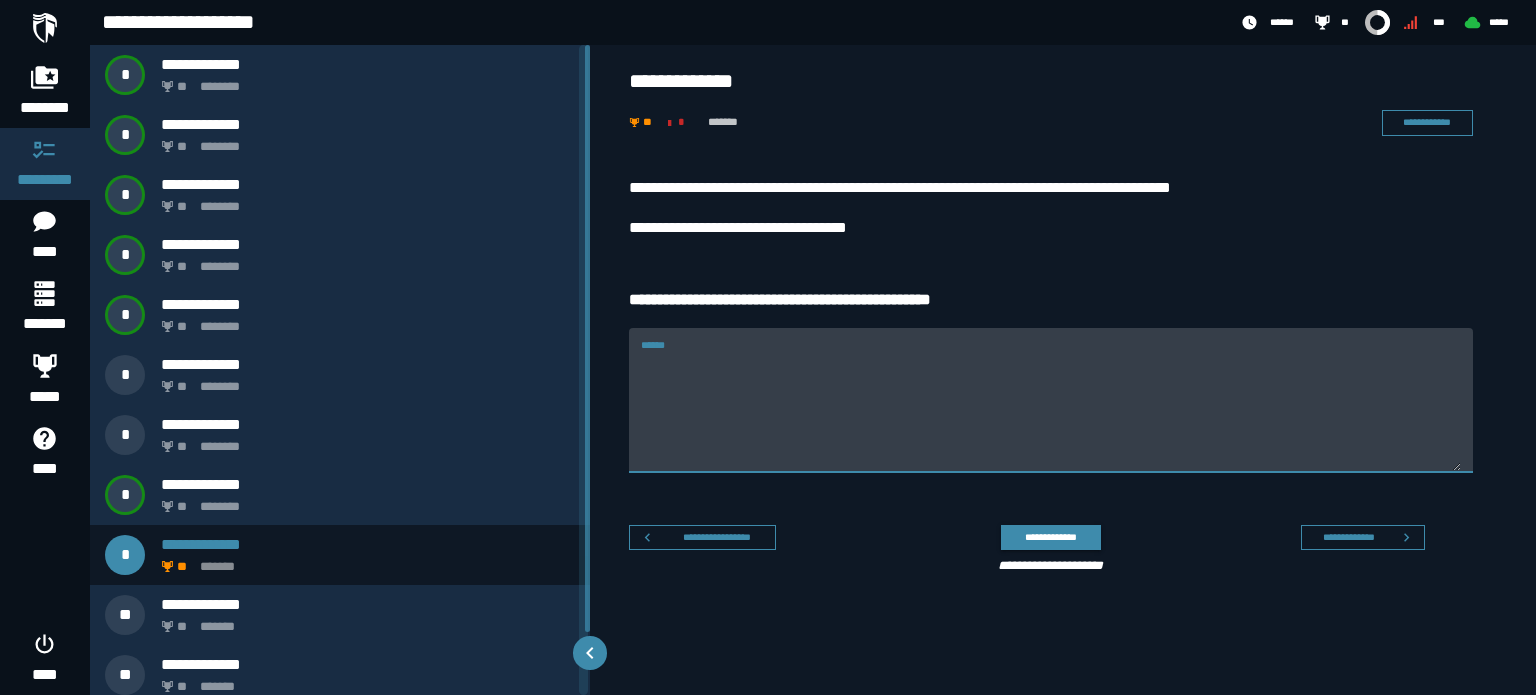 click on "******" at bounding box center [1051, 400] 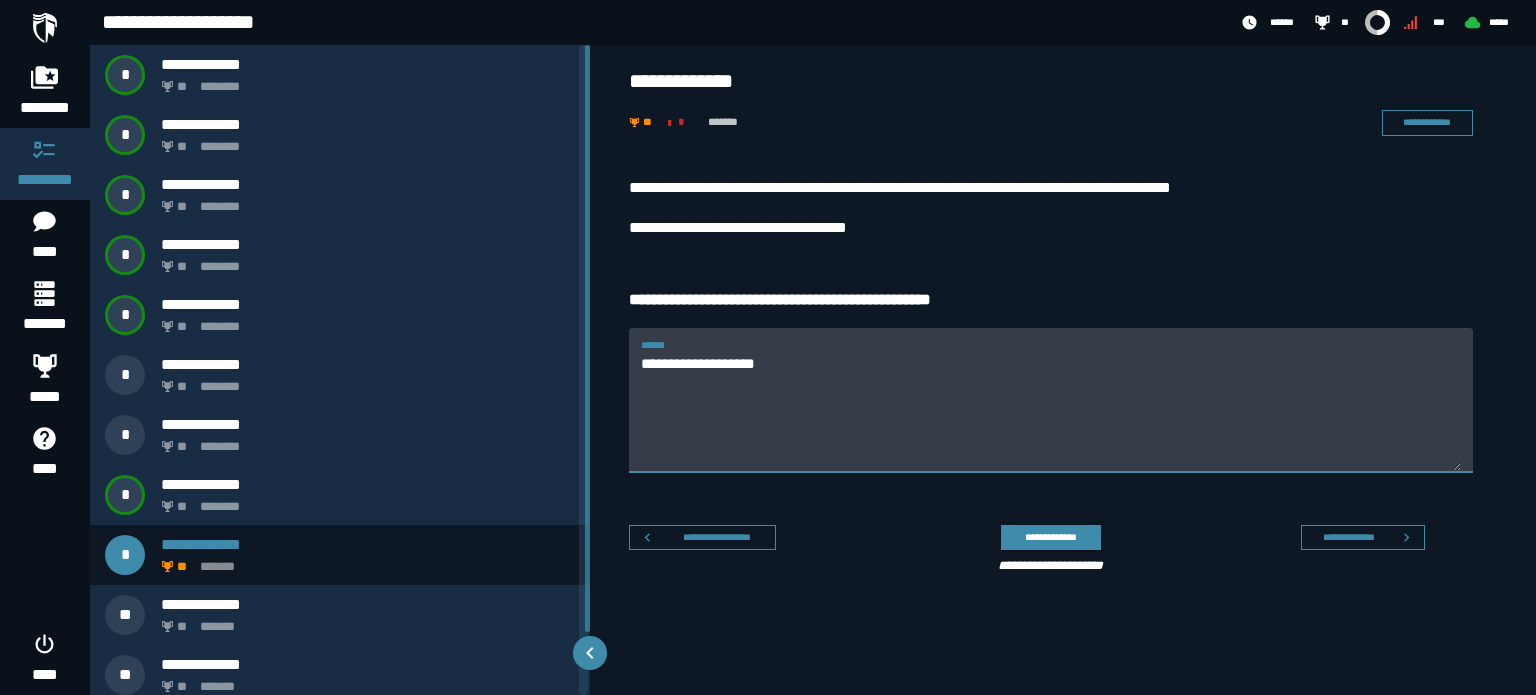 type on "**********" 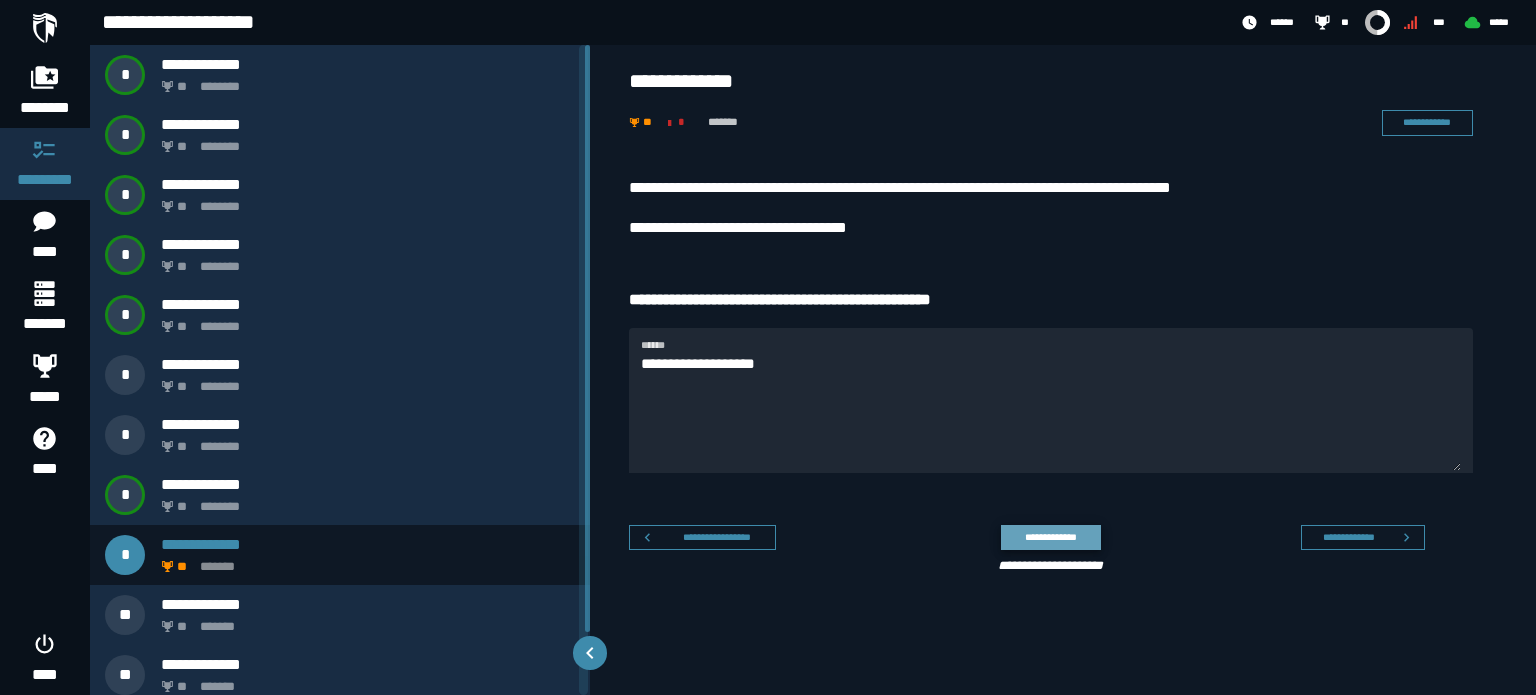 click on "**********" at bounding box center (1050, 537) 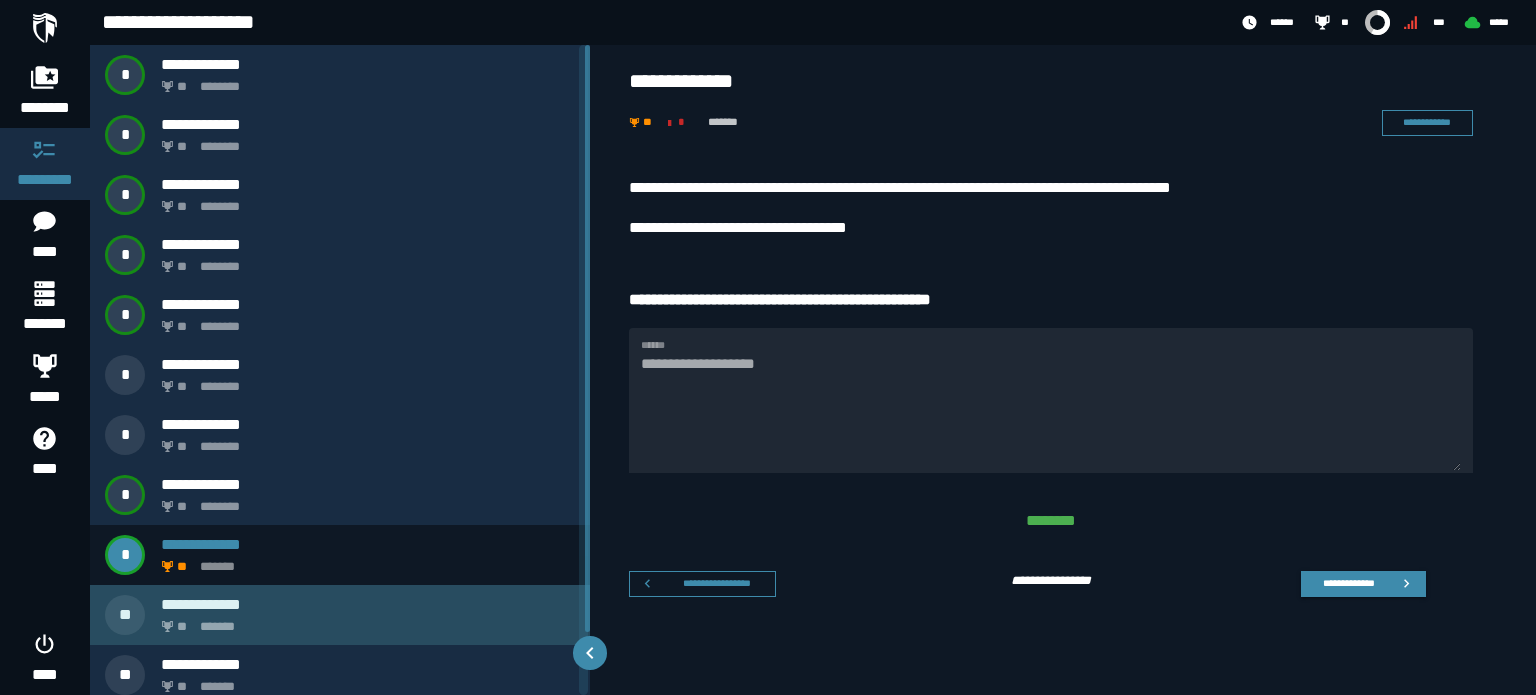 click on "** *******" at bounding box center [364, 621] 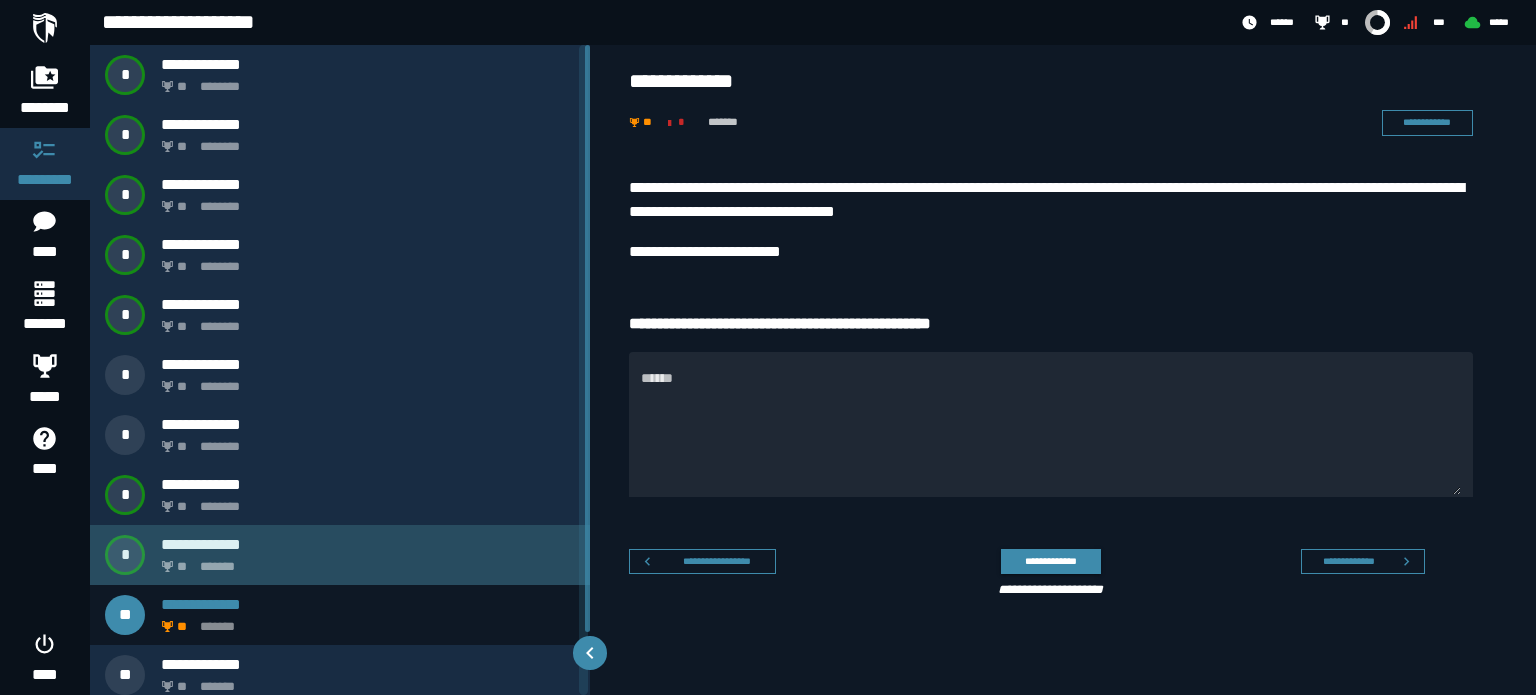 click on "**********" at bounding box center (340, 555) 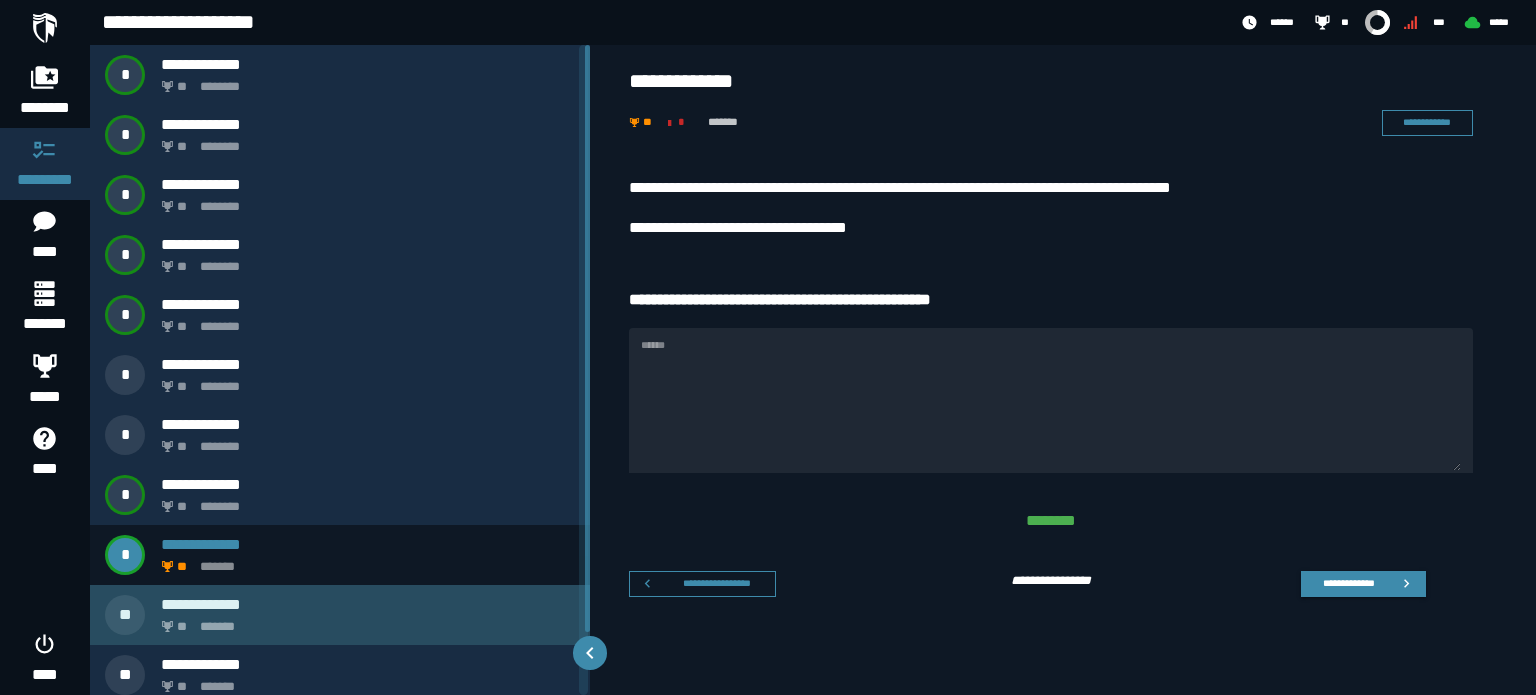 click on "**********" at bounding box center (368, 604) 